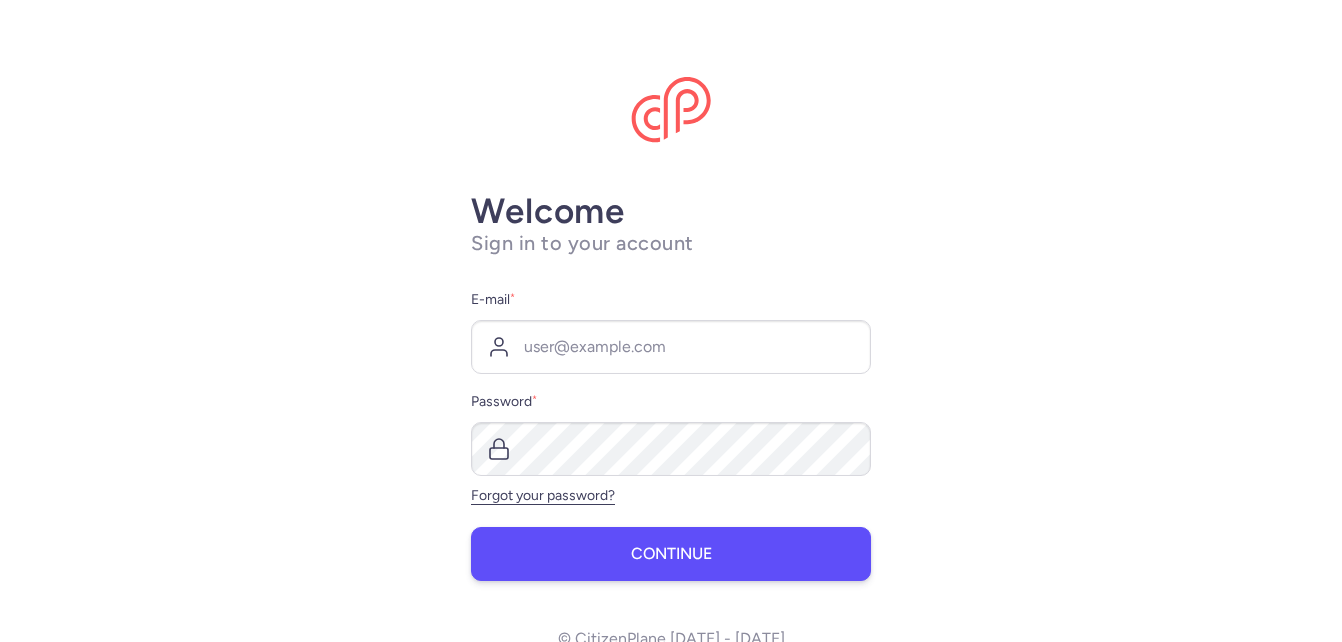 scroll, scrollTop: 0, scrollLeft: 0, axis: both 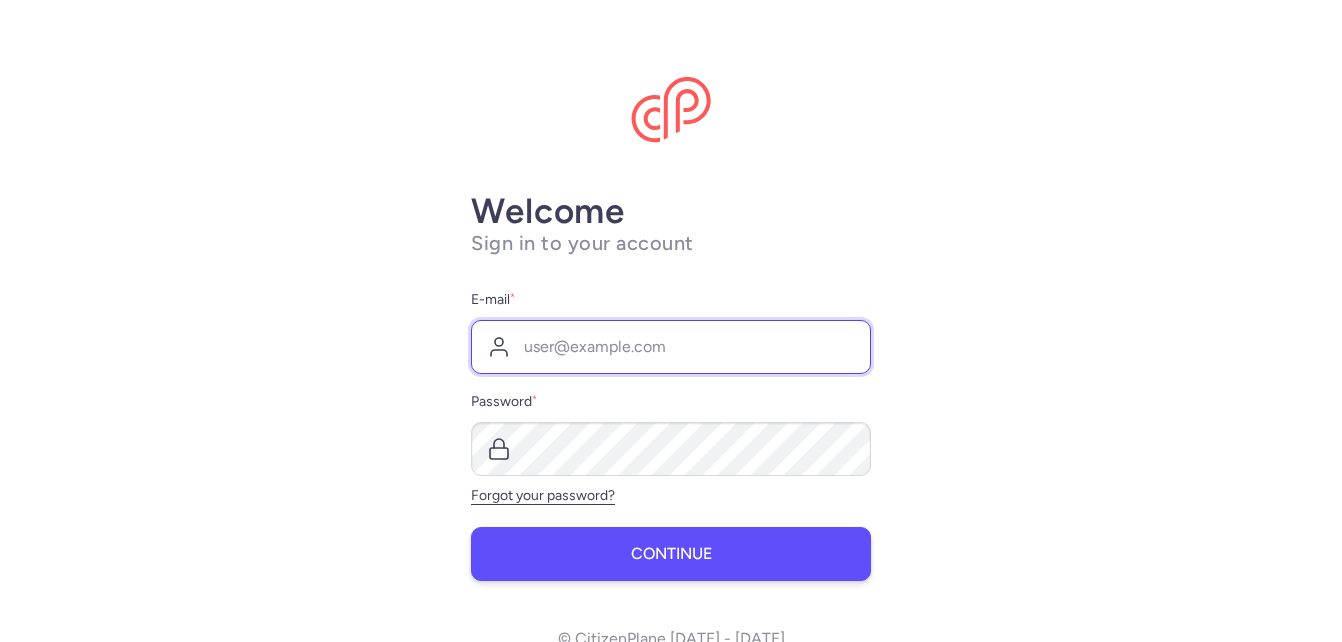 type on "[PERSON_NAME][EMAIL_ADDRESS][DOMAIN_NAME]" 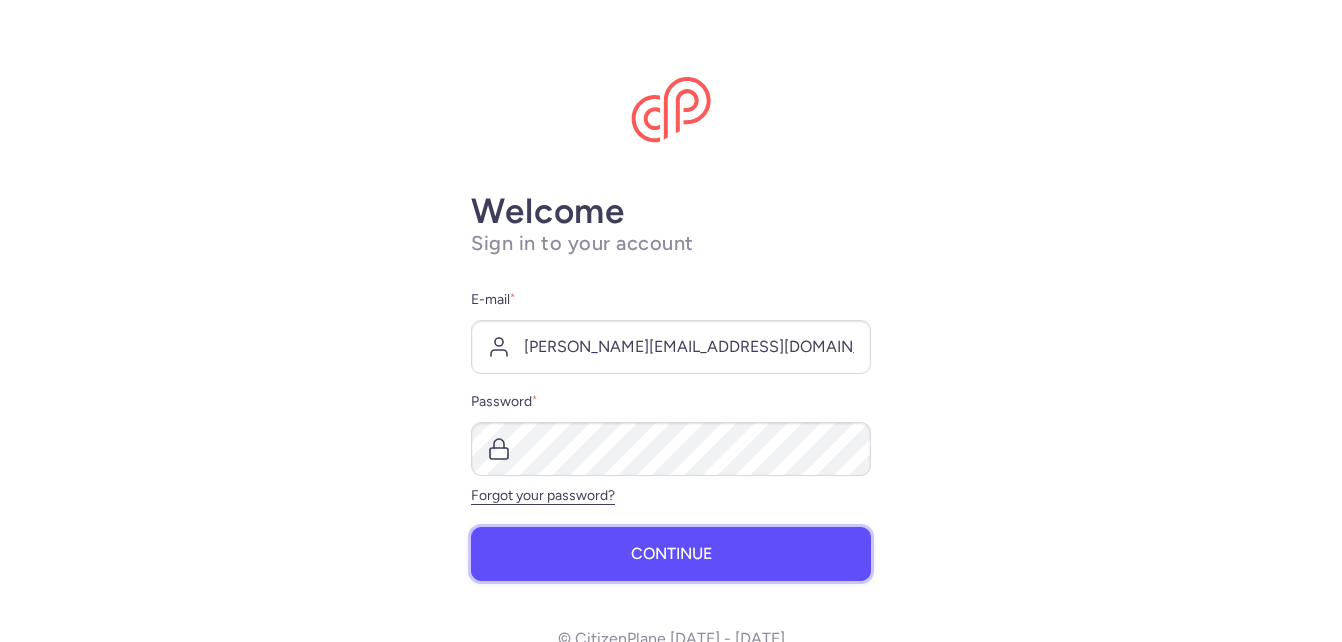click on "Continue" at bounding box center (671, 554) 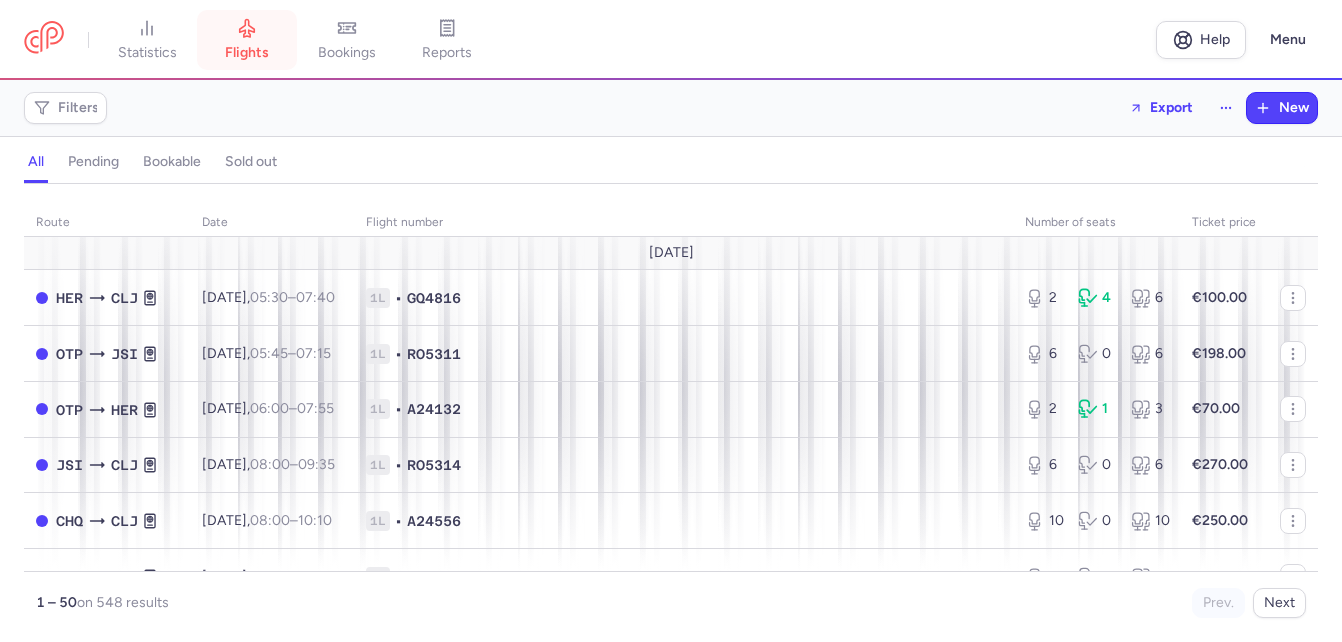 click on "flights" at bounding box center (247, 53) 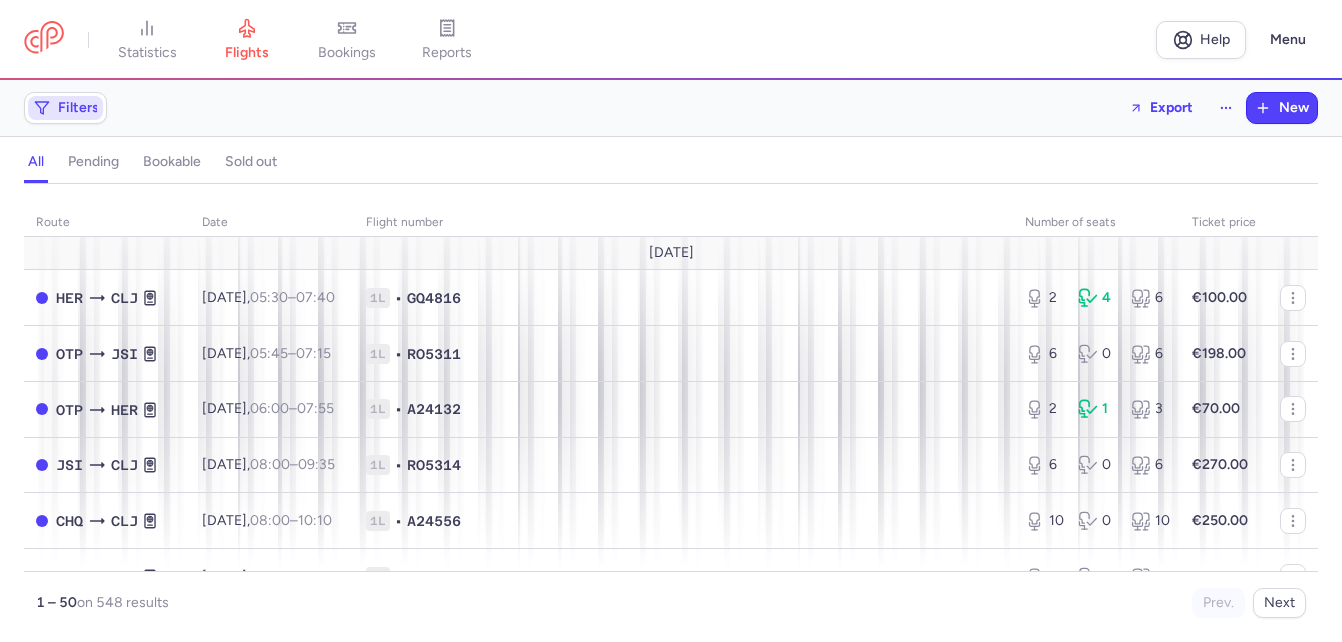 click on "Filters" 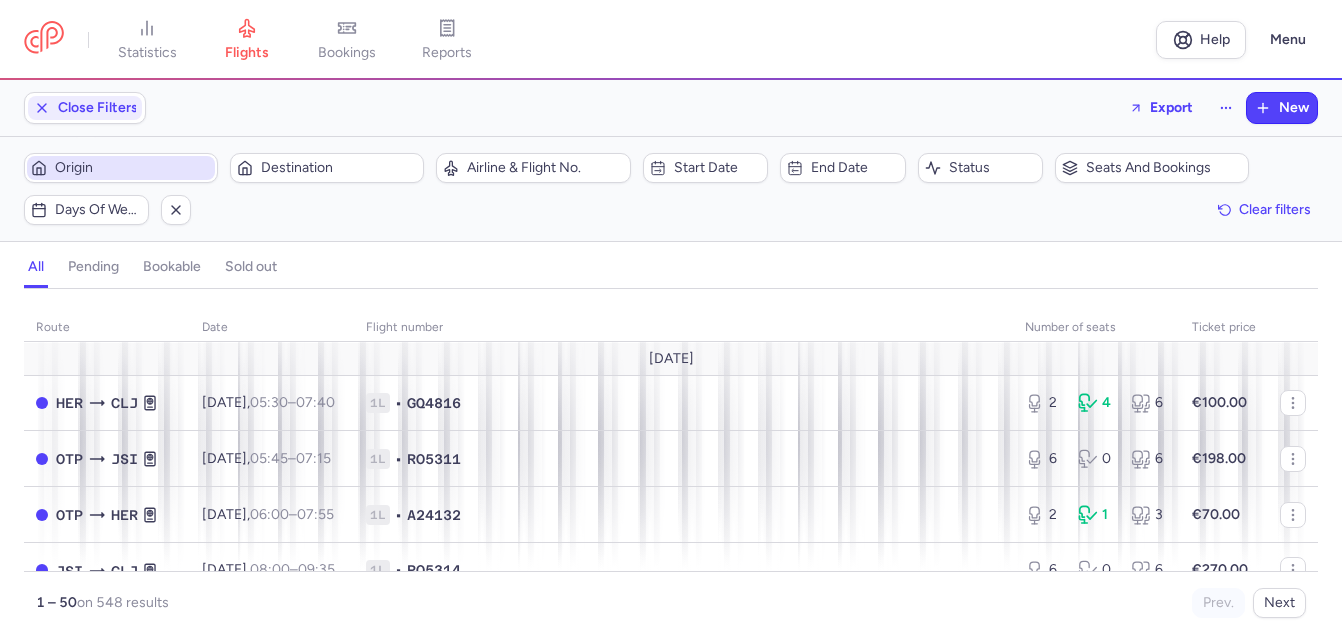 scroll, scrollTop: 0, scrollLeft: 0, axis: both 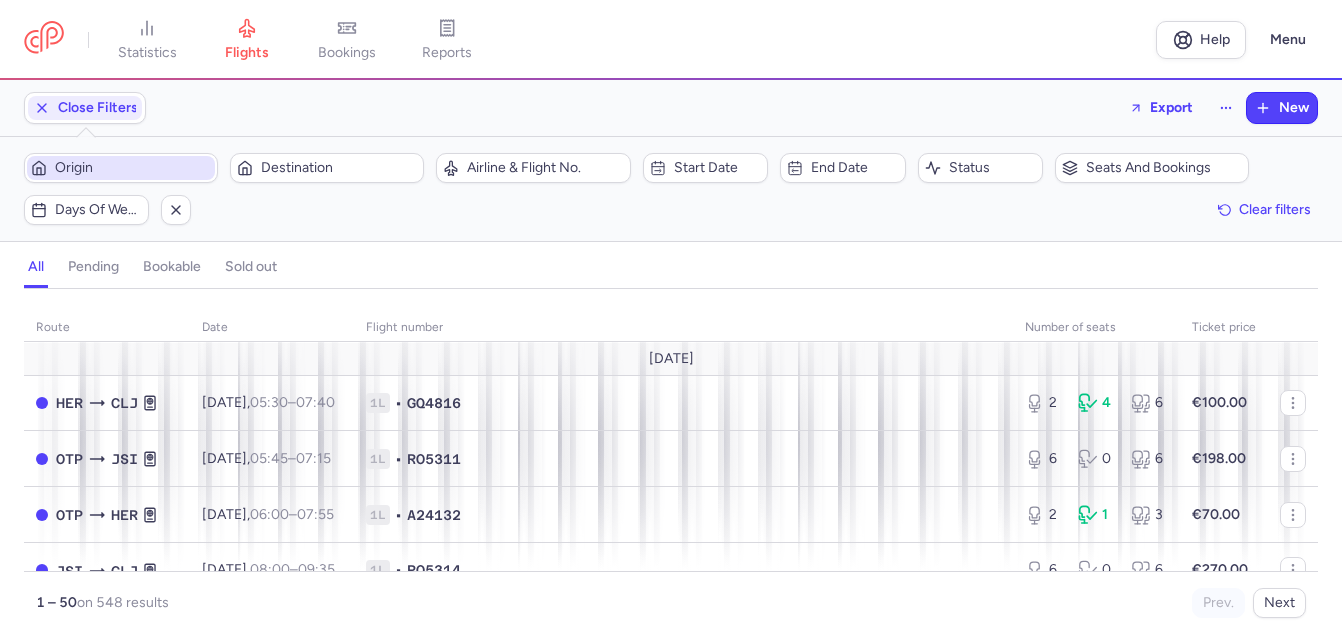 click on "Origin" at bounding box center [133, 168] 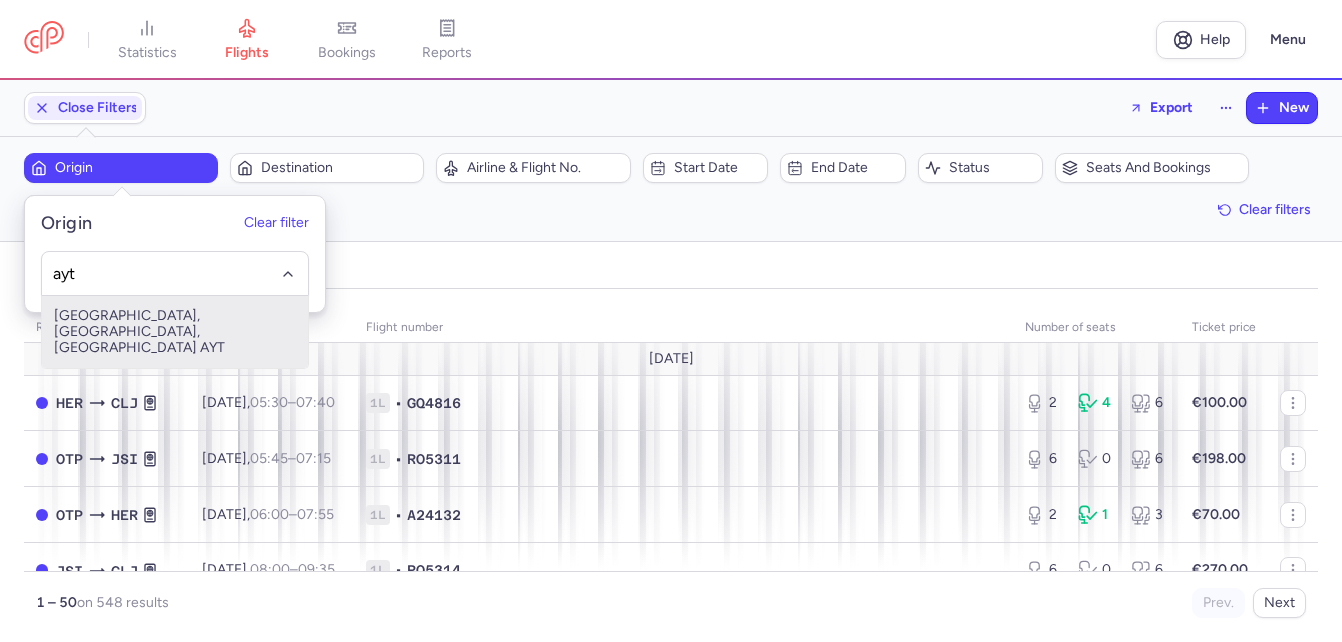 drag, startPoint x: 133, startPoint y: 314, endPoint x: 177, endPoint y: 296, distance: 47.539455 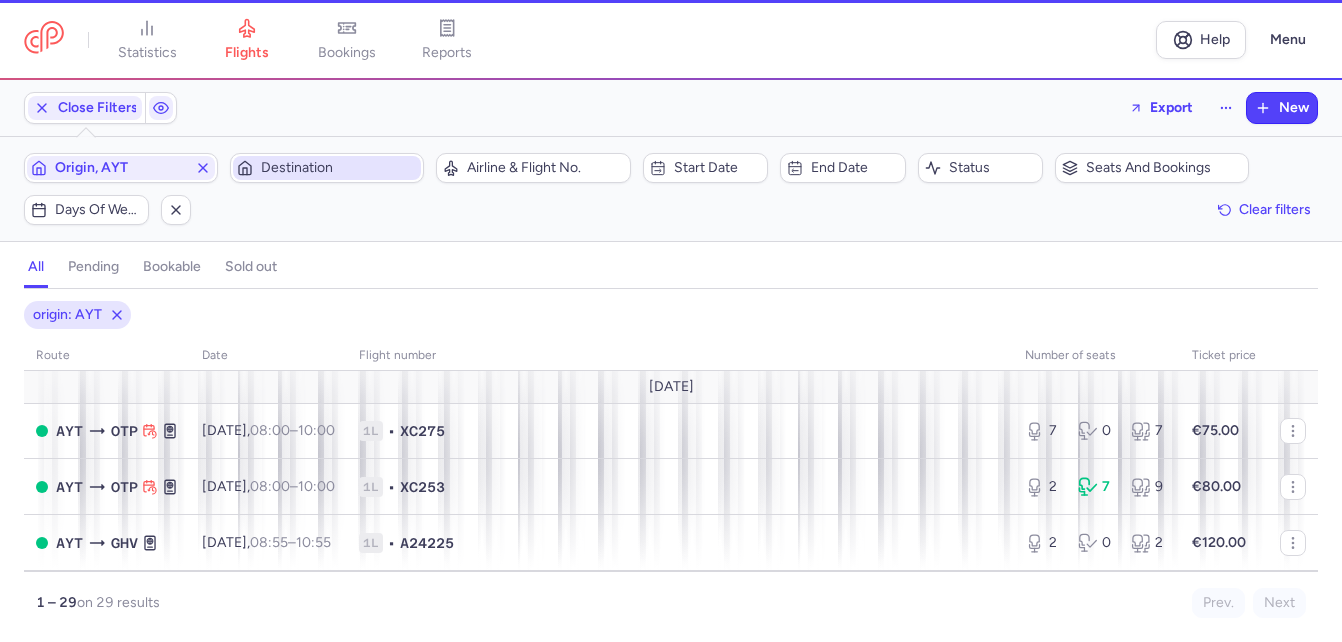 click on "Destination" at bounding box center (339, 168) 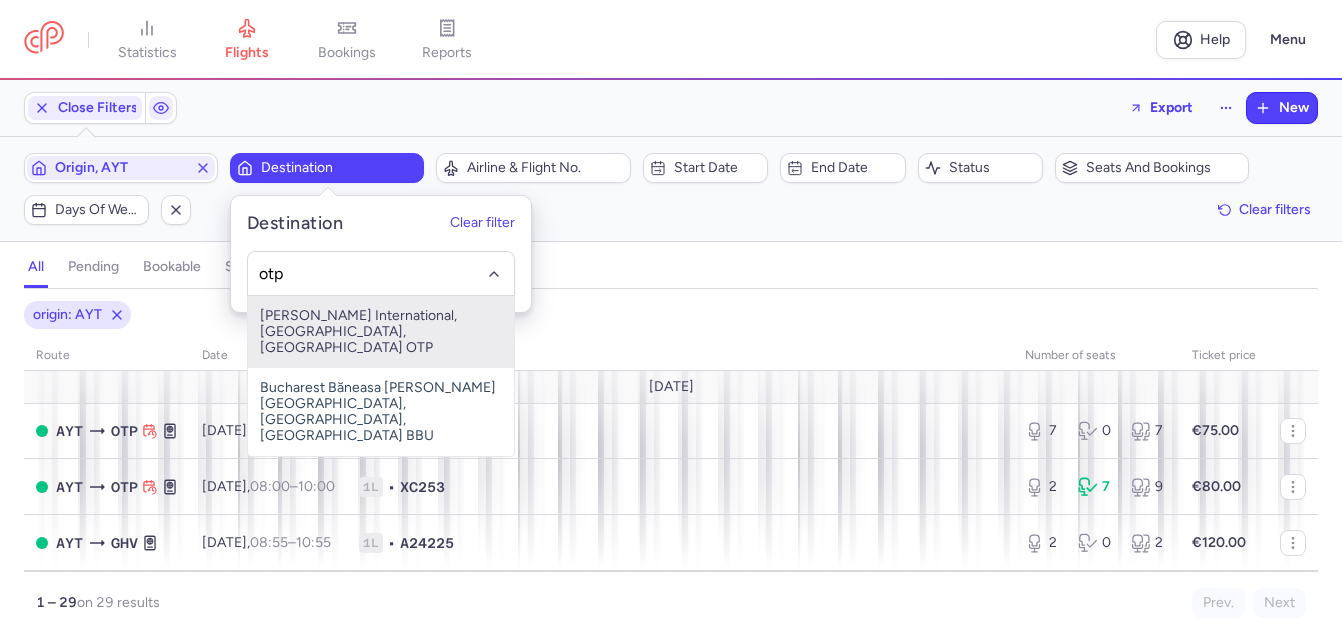 click on "[PERSON_NAME] International, [GEOGRAPHIC_DATA], [GEOGRAPHIC_DATA] OTP" at bounding box center (381, 332) 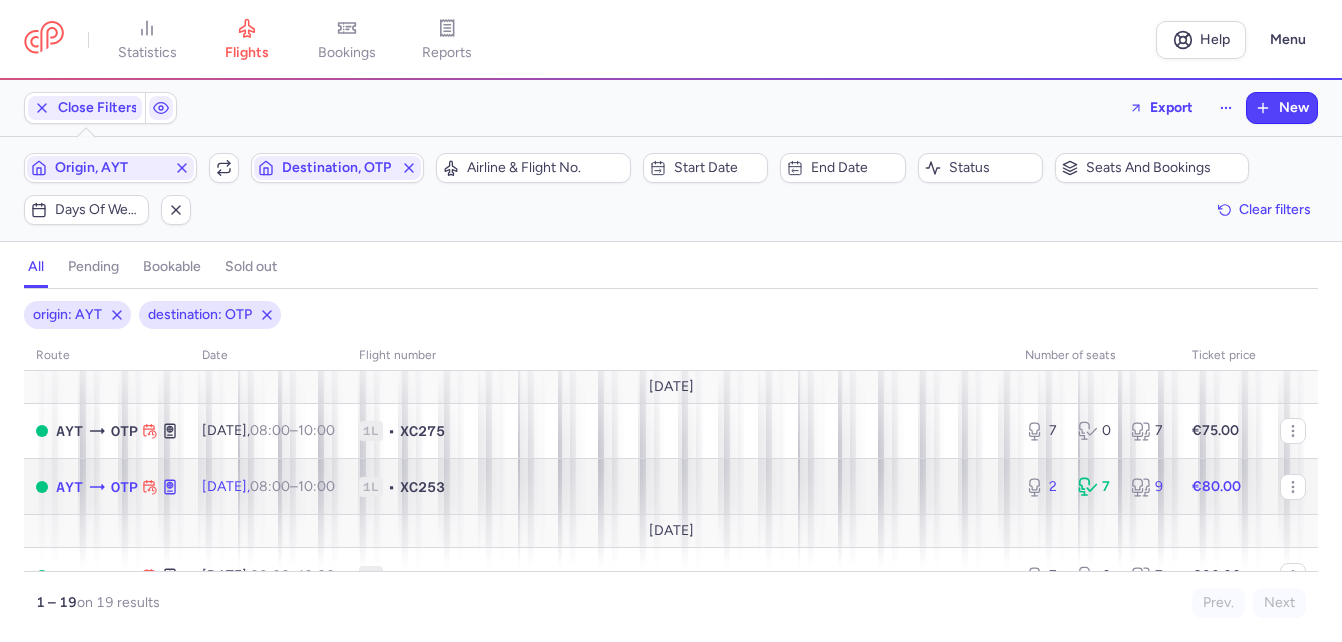 click on "[DATE]  08:00  –  10:00  +0" 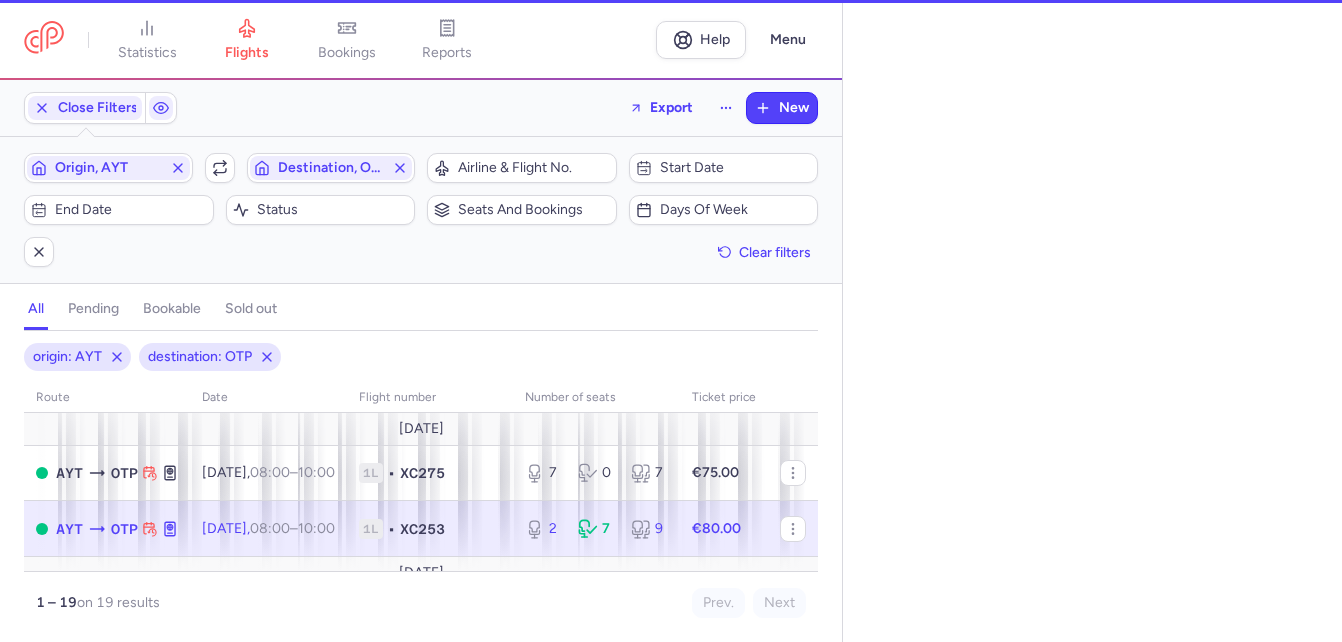 select on "days" 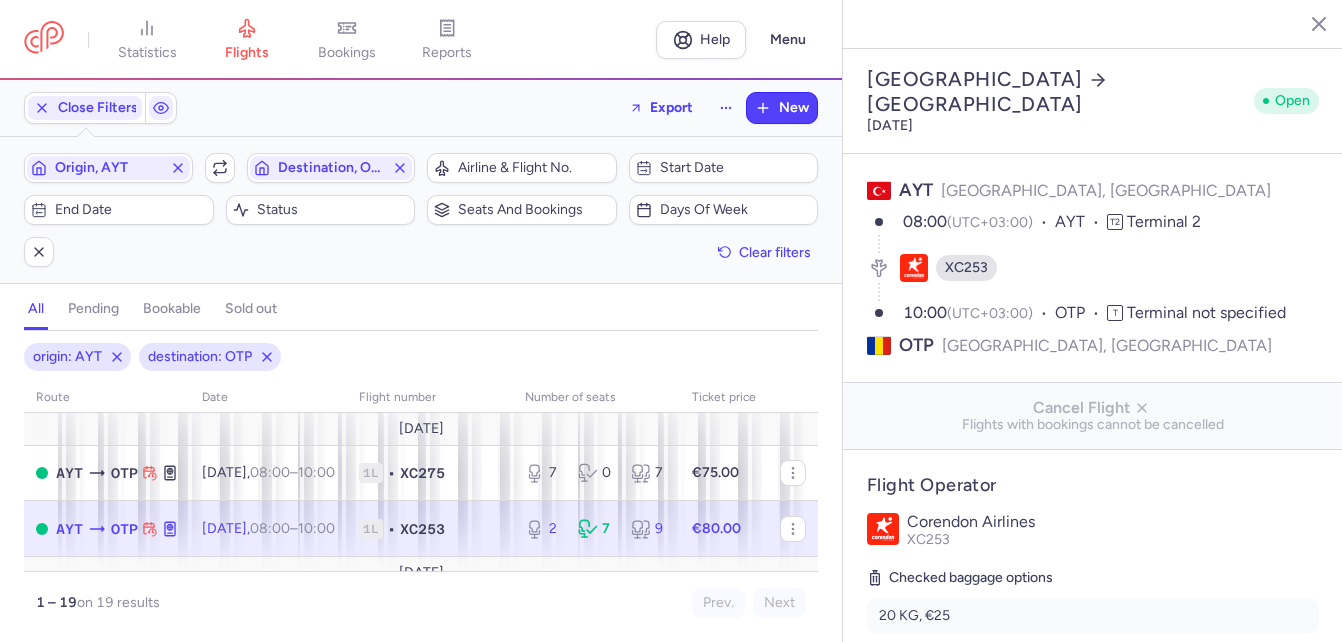 click on "08:00" at bounding box center (270, 528) 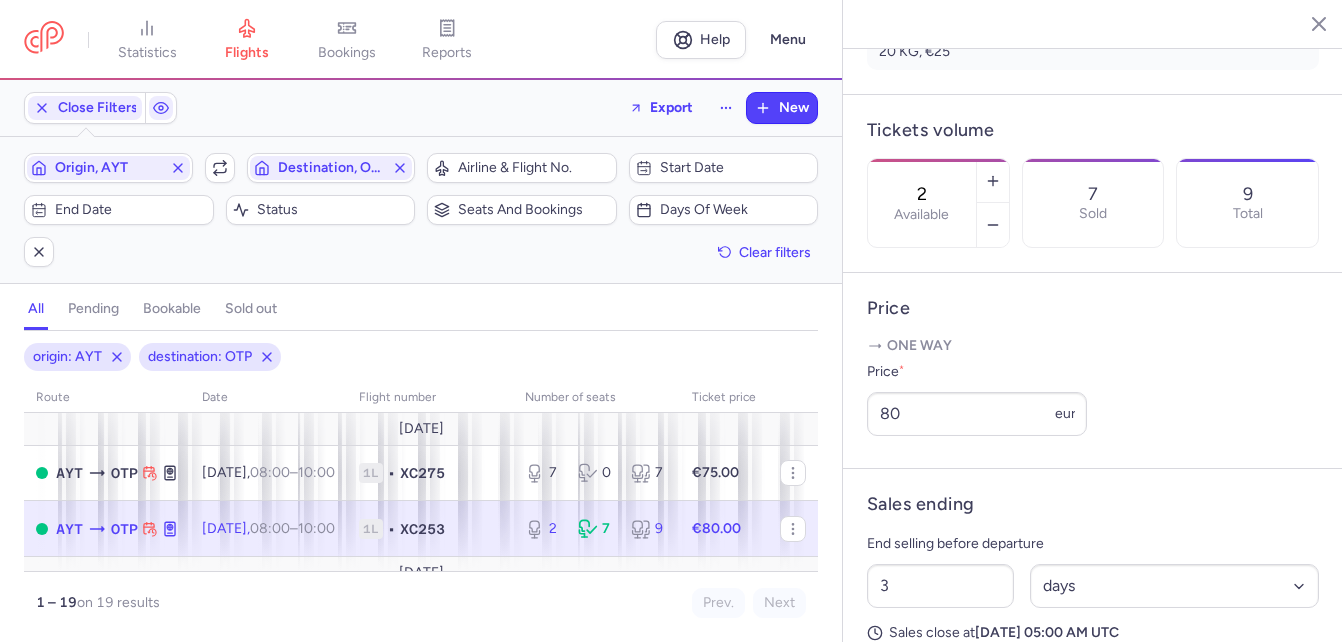scroll, scrollTop: 600, scrollLeft: 0, axis: vertical 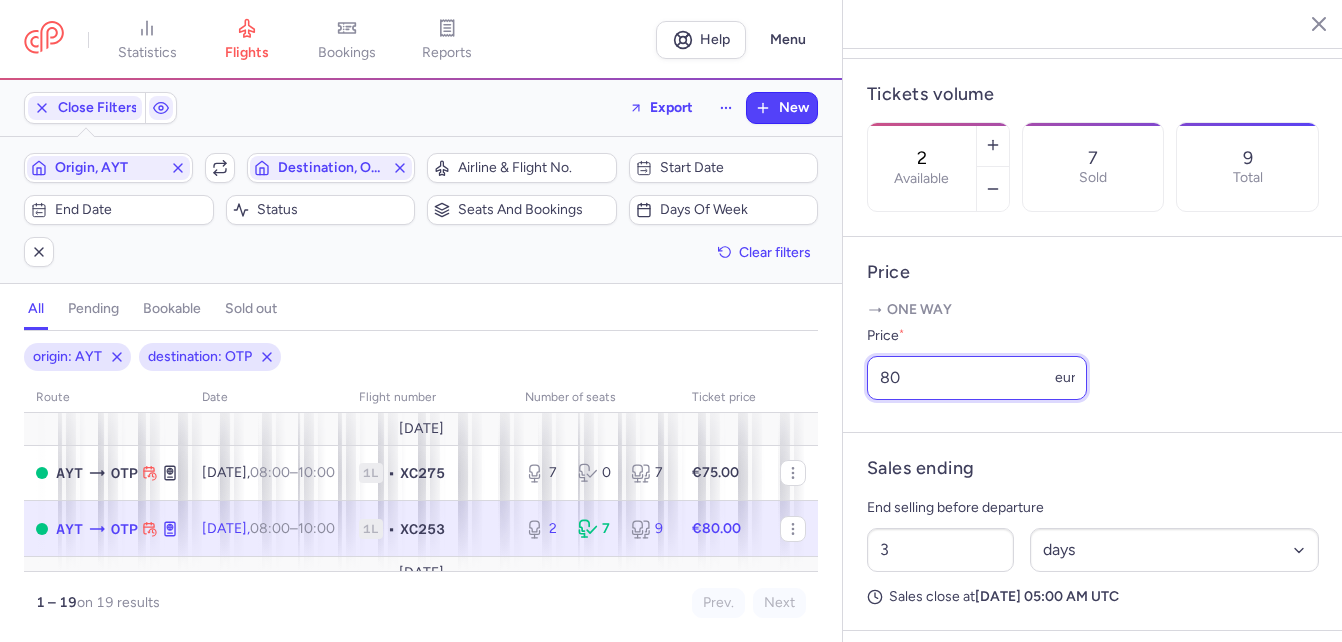 drag, startPoint x: 926, startPoint y: 403, endPoint x: 853, endPoint y: 401, distance: 73.02739 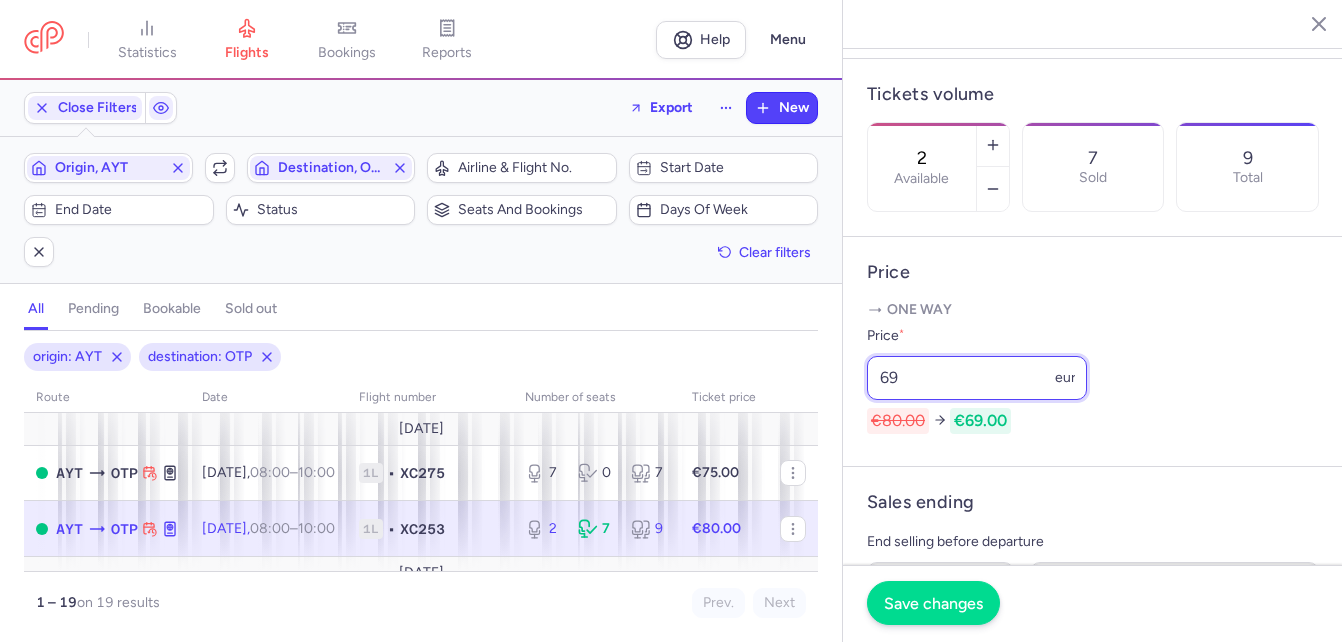 type on "69" 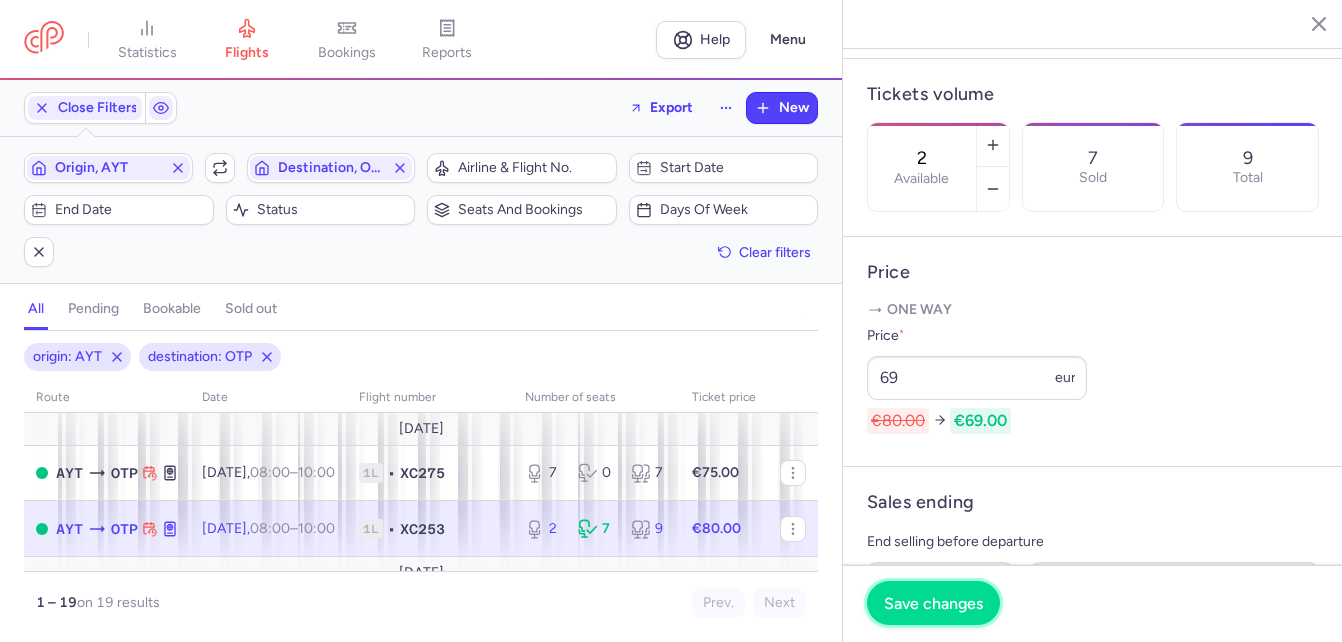 click on "Save changes" at bounding box center [933, 603] 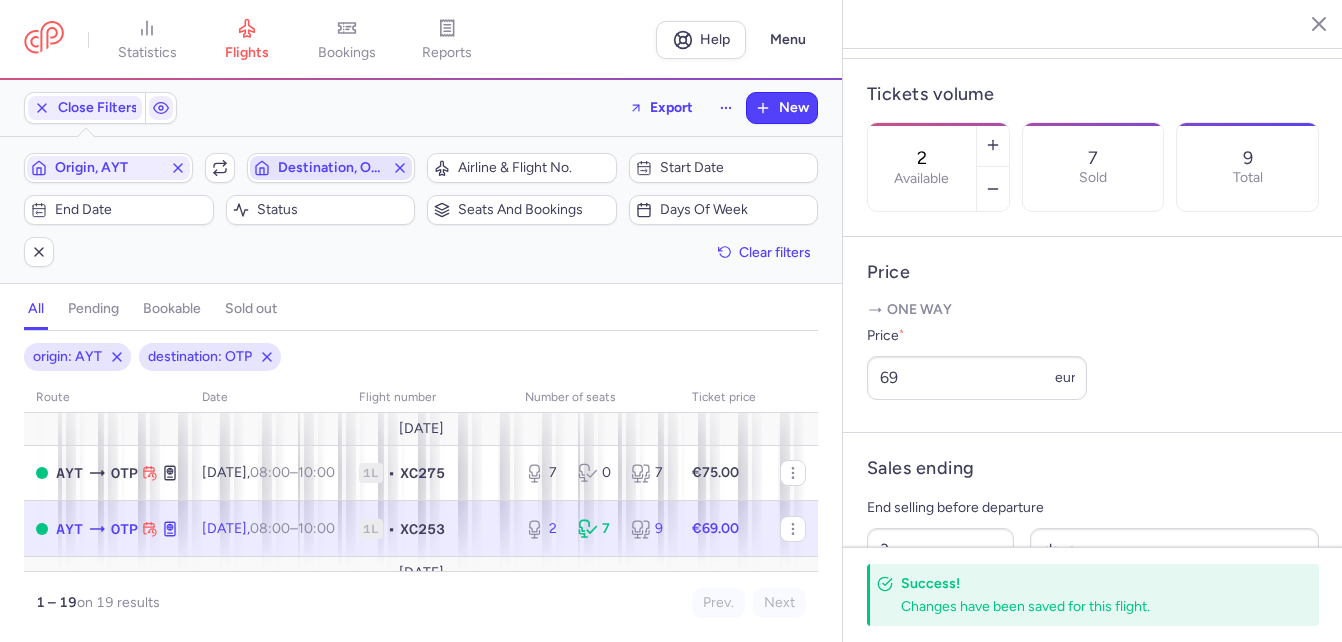 click 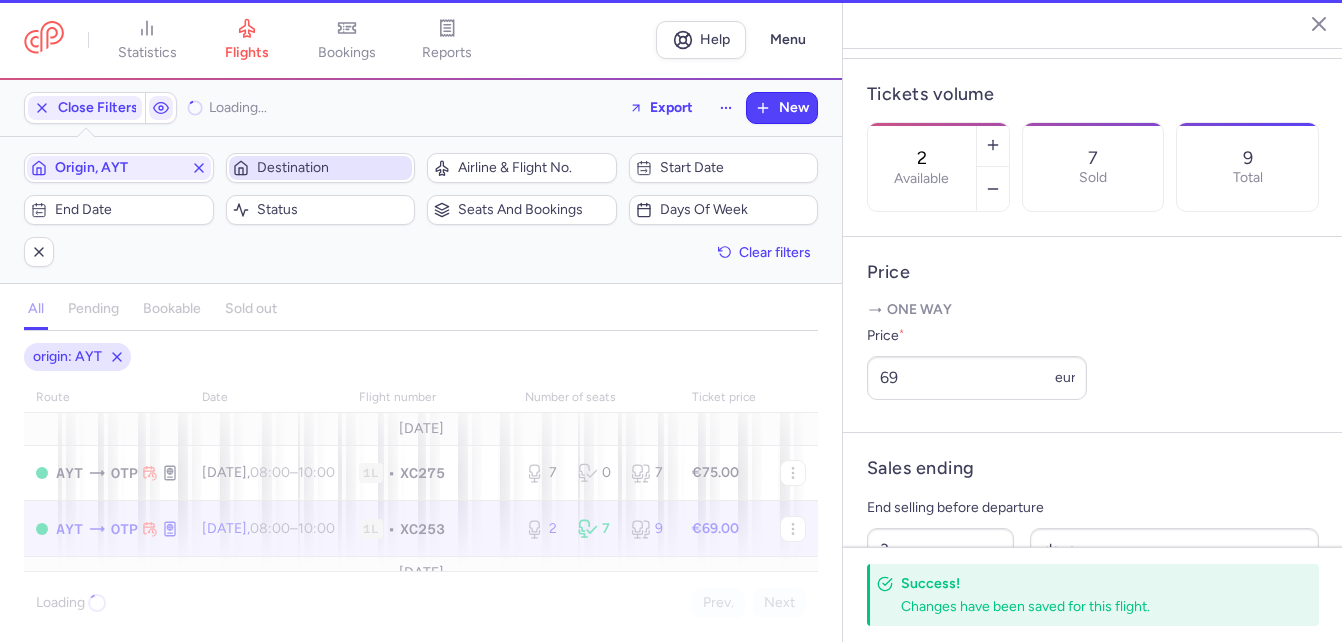 click on "Destination" at bounding box center [333, 168] 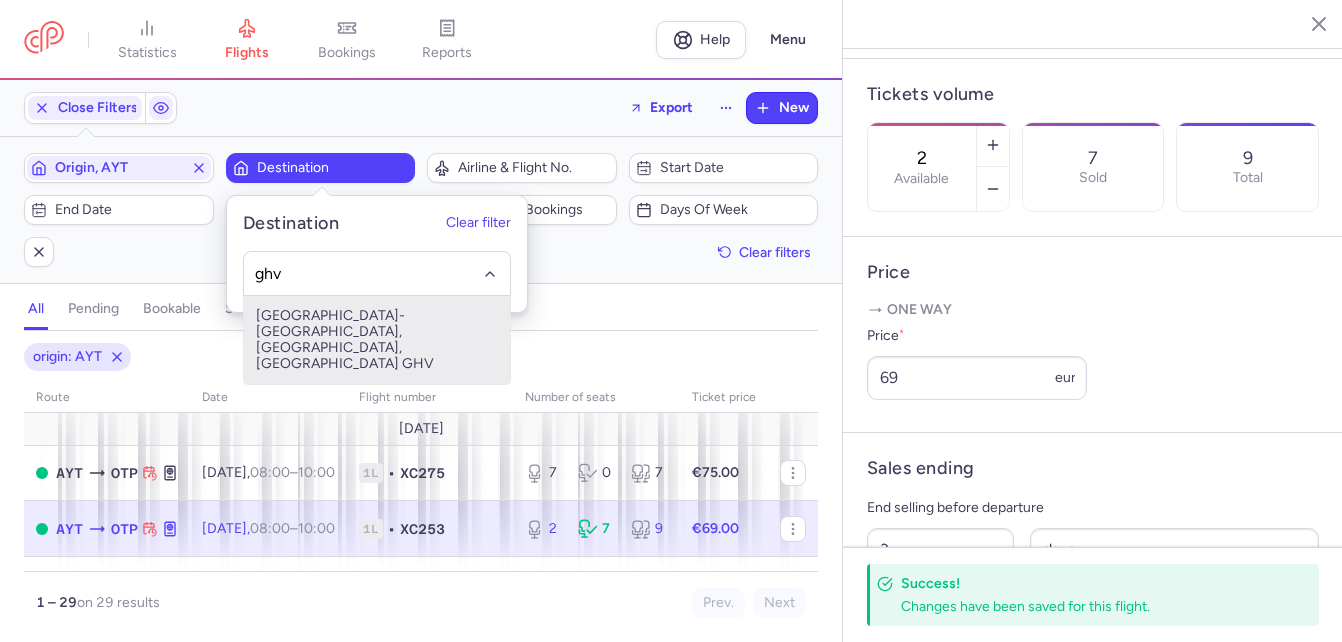 click on "[GEOGRAPHIC_DATA]-[GEOGRAPHIC_DATA], [GEOGRAPHIC_DATA], [GEOGRAPHIC_DATA] GHV" at bounding box center [377, 340] 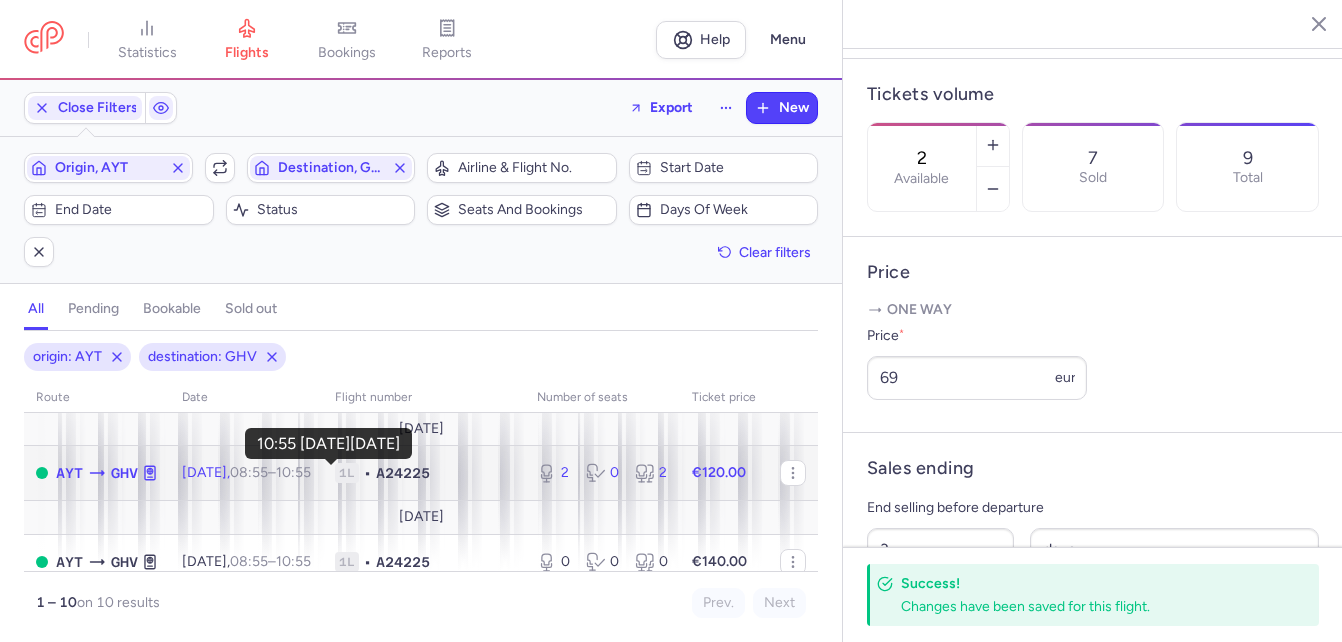 click on "10:55  +0" at bounding box center [293, 472] 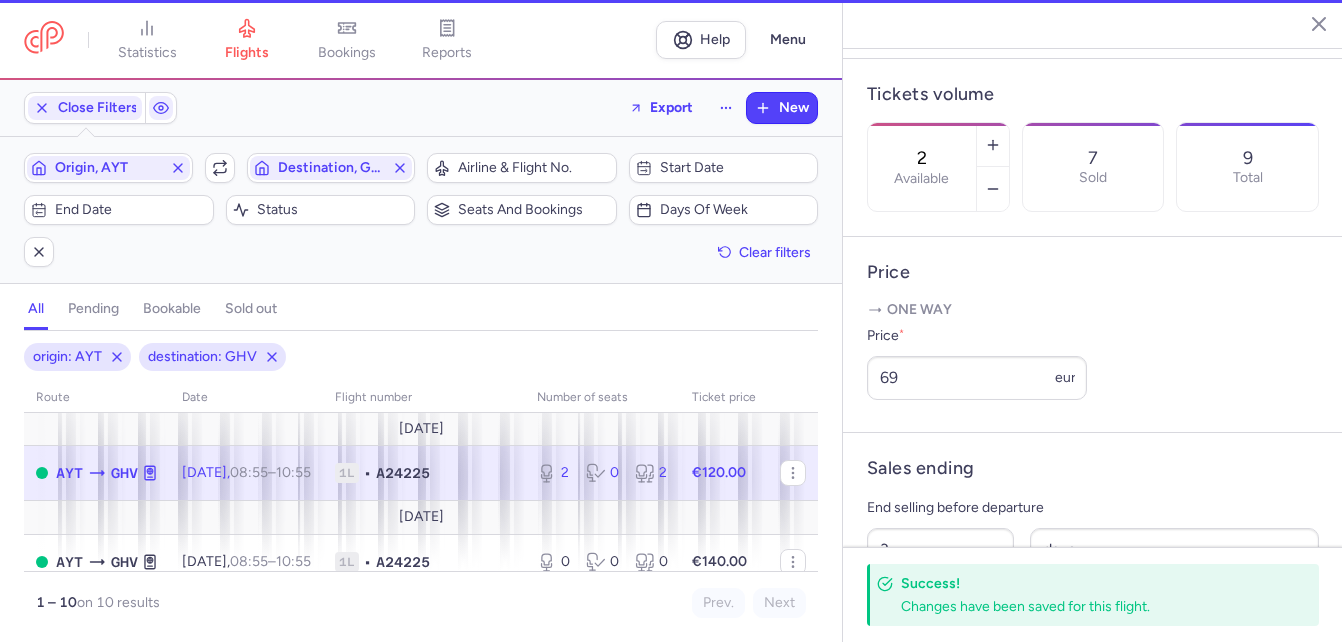 type on "1" 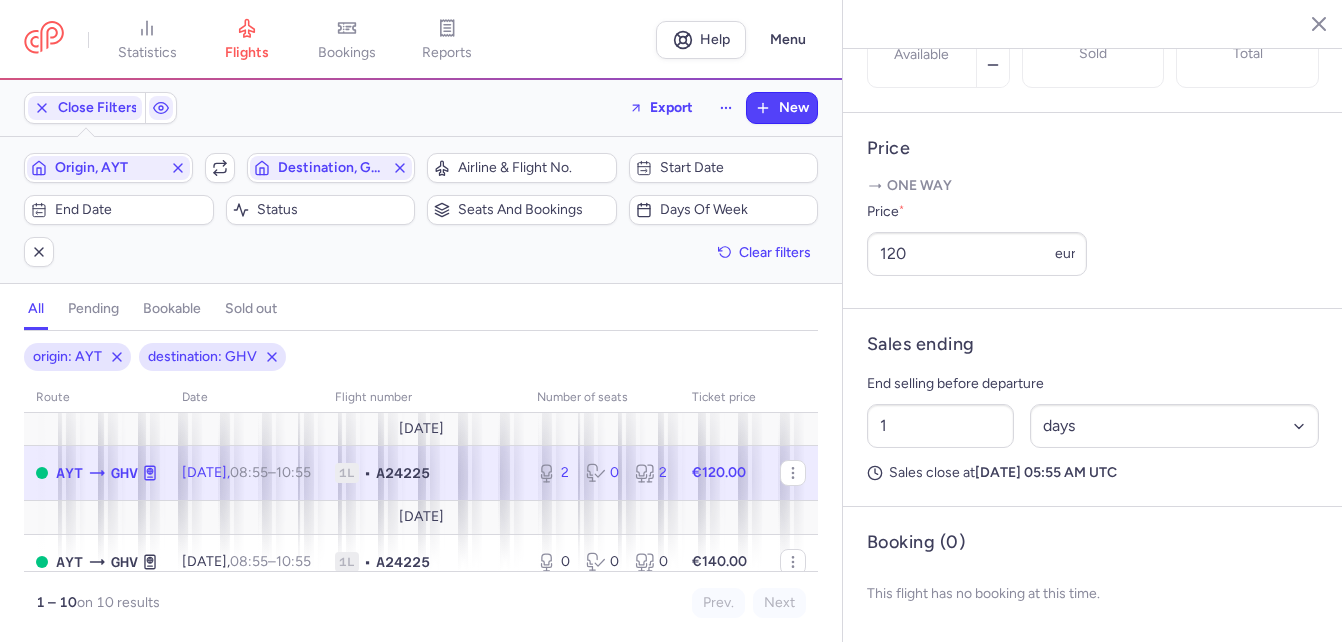 scroll, scrollTop: 736, scrollLeft: 0, axis: vertical 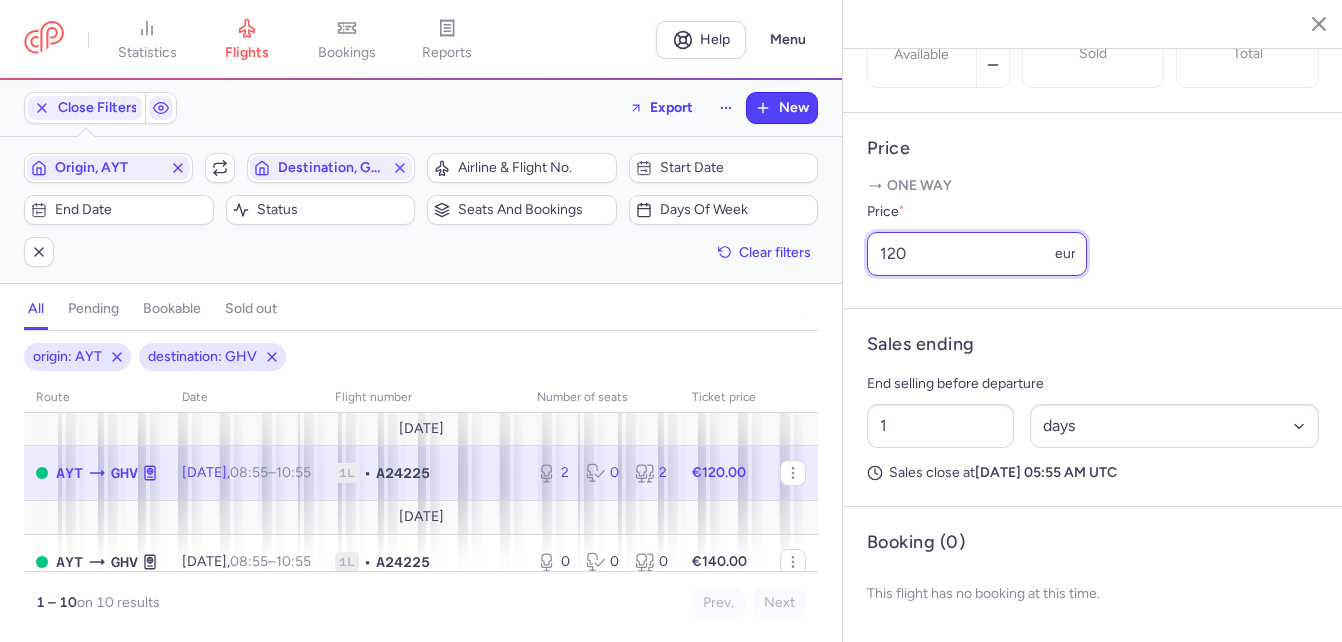 drag, startPoint x: 960, startPoint y: 261, endPoint x: 830, endPoint y: 252, distance: 130.31117 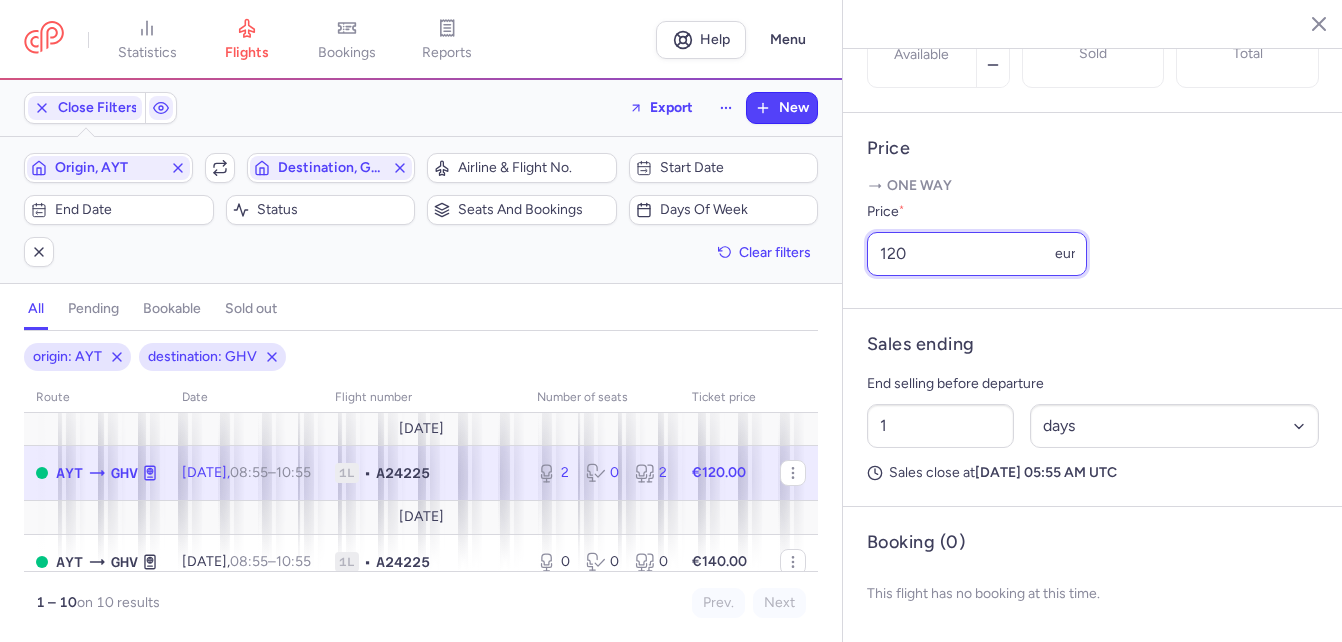 click on "statistics flights bookings reports  Help  Menu Close Filters  Export  New Filters (2) – 10 results  Origin, AYT  Include return  Destination, GHV  Airline & Flight No.  Start date  End date  Status  Seats and bookings  Days of week  Clear filters  all pending bookable sold out 2 origin: AYT destination: GHV route date Flight number number of seats Ticket price [DATE]  AYT  GHV [DATE]  08:55  –  10:55  +0 1L • A24225 2 0 2 €120.00 [DATE]  AYT  GHV [DATE]  08:55  –  10:55  +0 1L • A24225 0 0 0 €140.00  AYT  GHV [DATE]  08:55  –  10:55  +0 1L • A24225 0 0 0 €140.00  AYT  GHV [DATE]  08:55  –  10:55  +0 1L • A24225 0 2 2 €140.00  AYT  GHV [DATE]  08:55  –  10:55  +0 1L • A24225 2 0 2 €140.00 [DATE]  AYT  GHV [DATE]  08:55  –  10:55  +0 1L • A24225 0 0 0 €140.00  AYT  GHV [DATE]  08:55  –  10:55  +0 1L • A24225 2 0 2 €125.00  AYT  GHV [DATE]  08:55  –  10:55  +0 1L • A24225 4 0 4 €115.00  AYT  GHV 08:55  –" 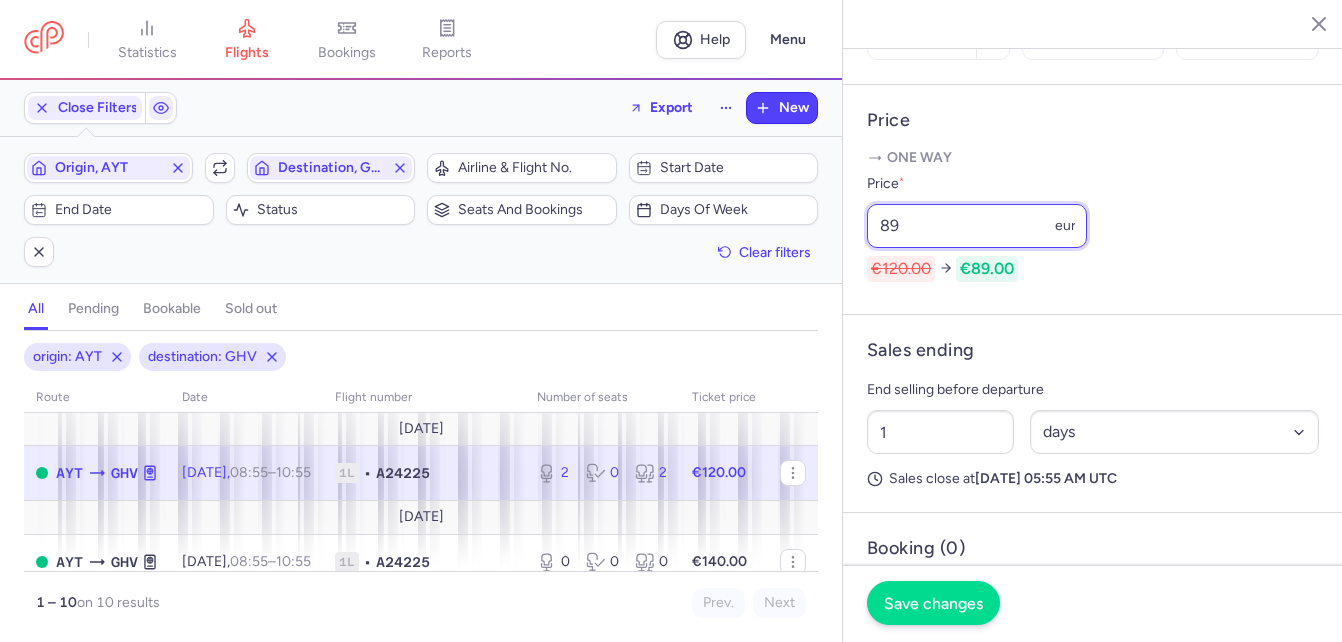 type on "89" 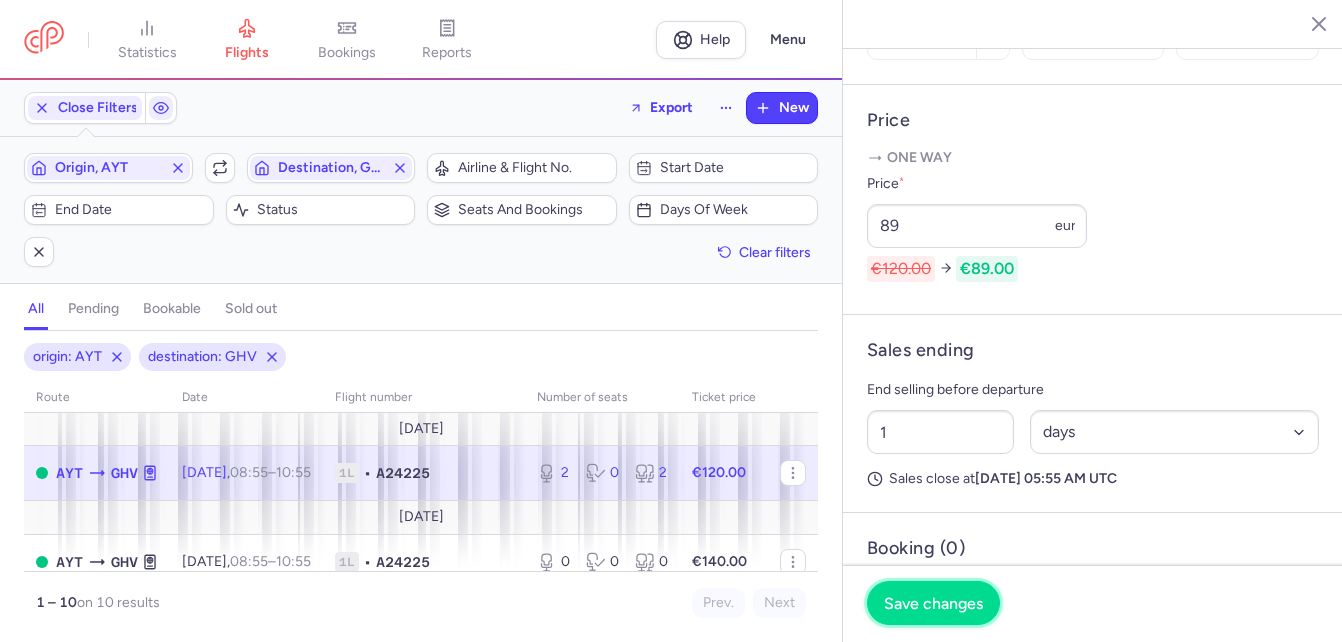 click on "Save changes" at bounding box center [933, 603] 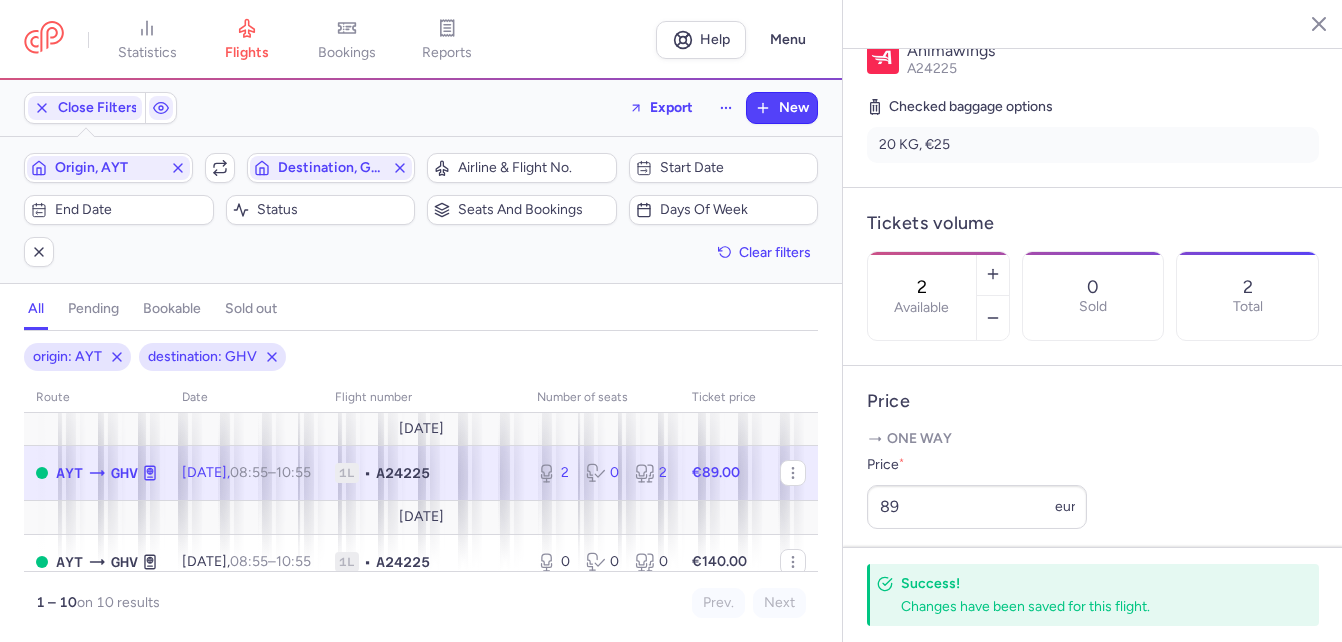 scroll, scrollTop: 436, scrollLeft: 0, axis: vertical 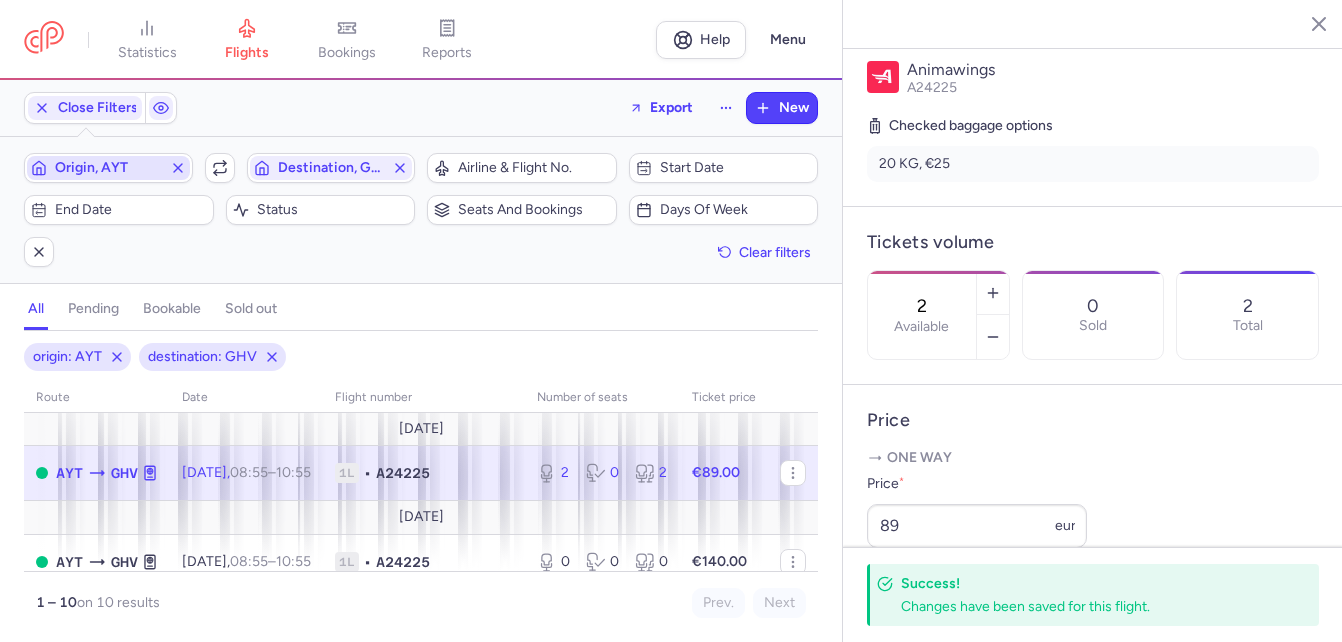 click 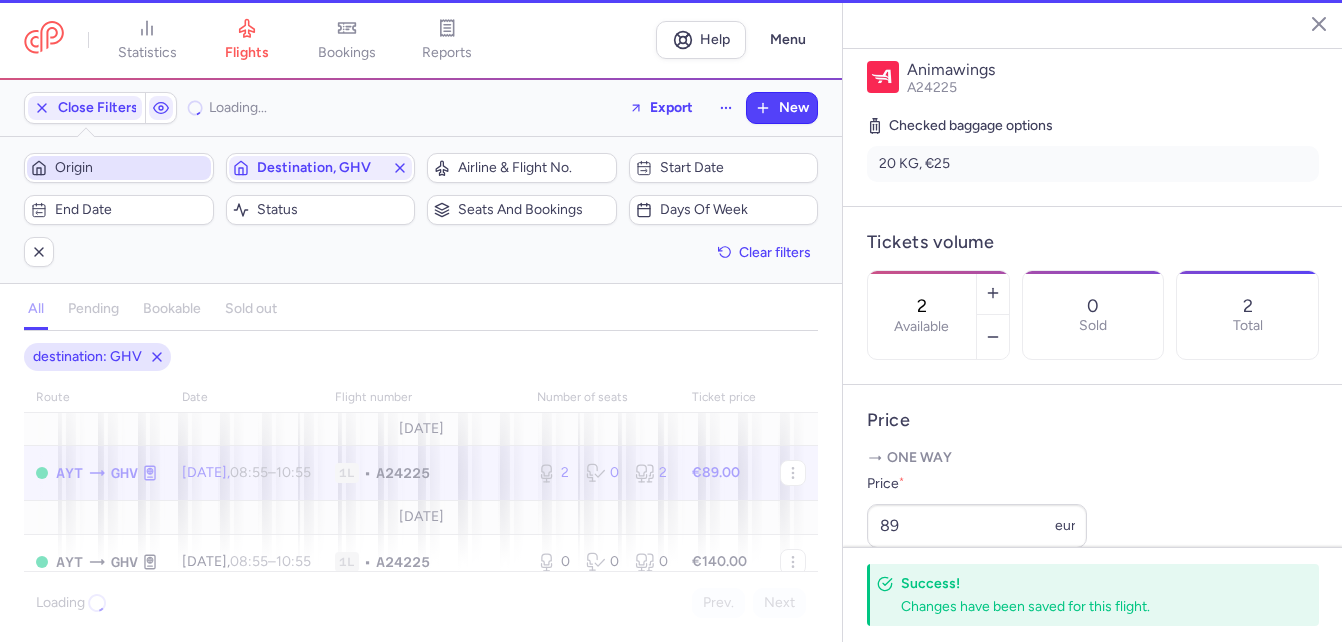click on "Origin" at bounding box center (131, 168) 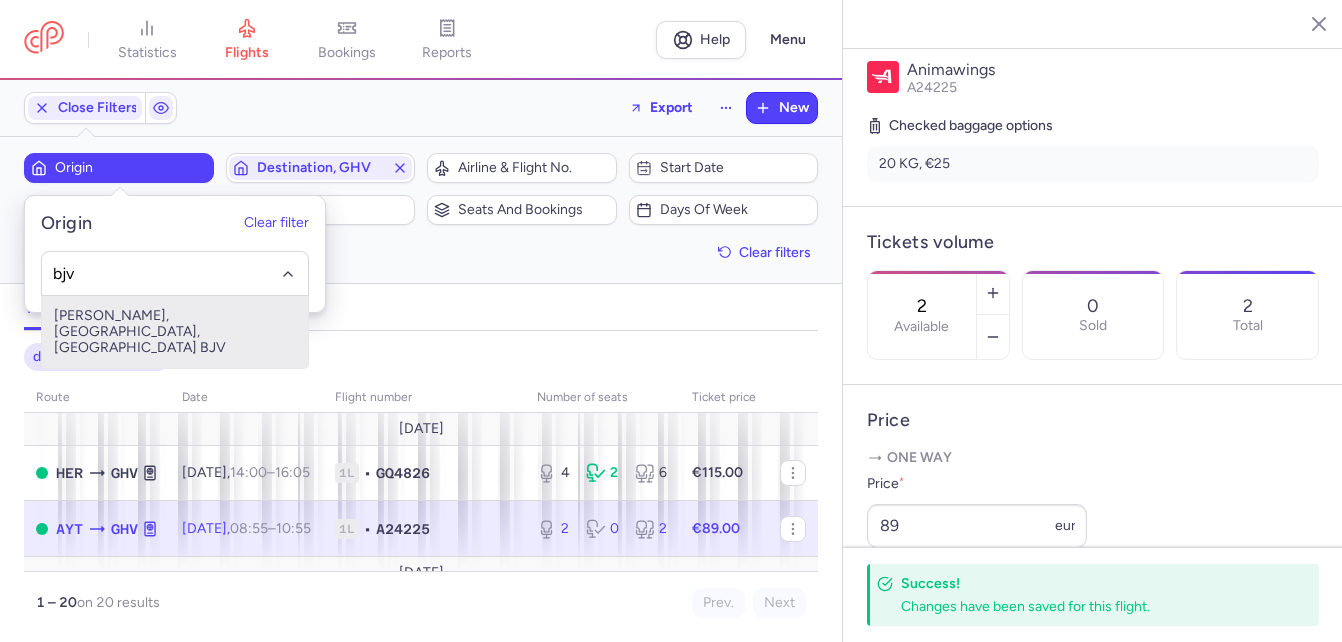 drag, startPoint x: 147, startPoint y: 314, endPoint x: 188, endPoint y: 294, distance: 45.617977 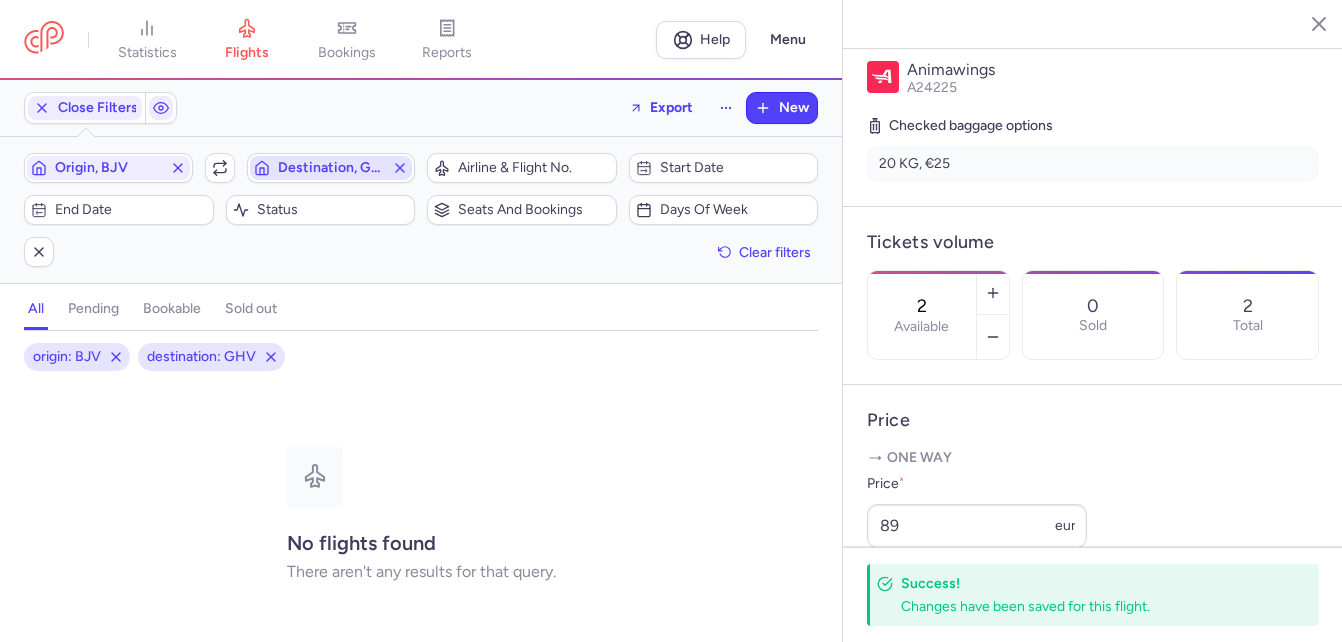 click 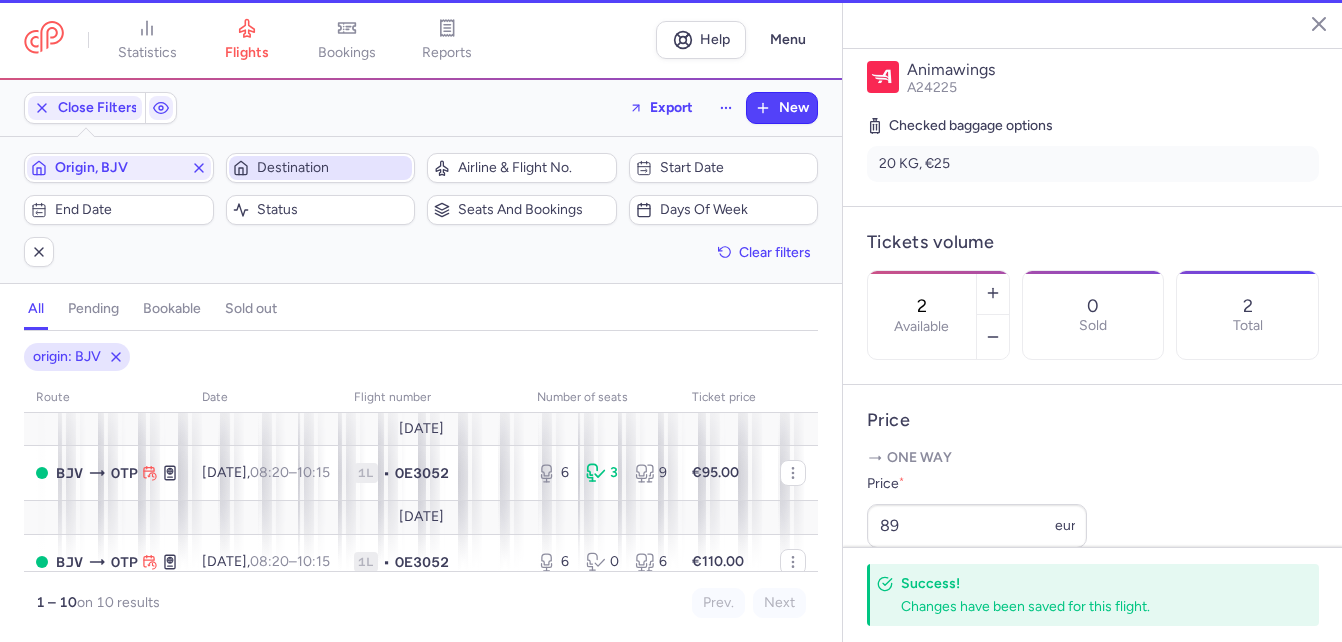 click on "Destination" at bounding box center (333, 168) 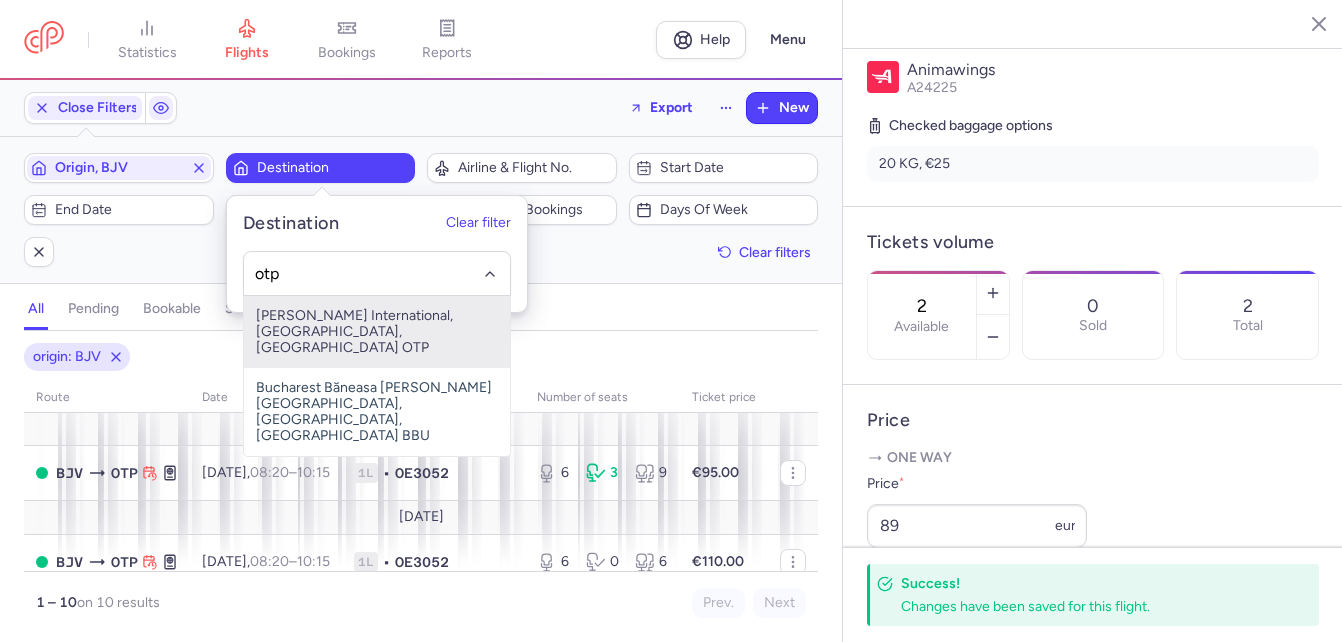 click on "[PERSON_NAME] International, [GEOGRAPHIC_DATA], [GEOGRAPHIC_DATA] OTP" at bounding box center (377, 332) 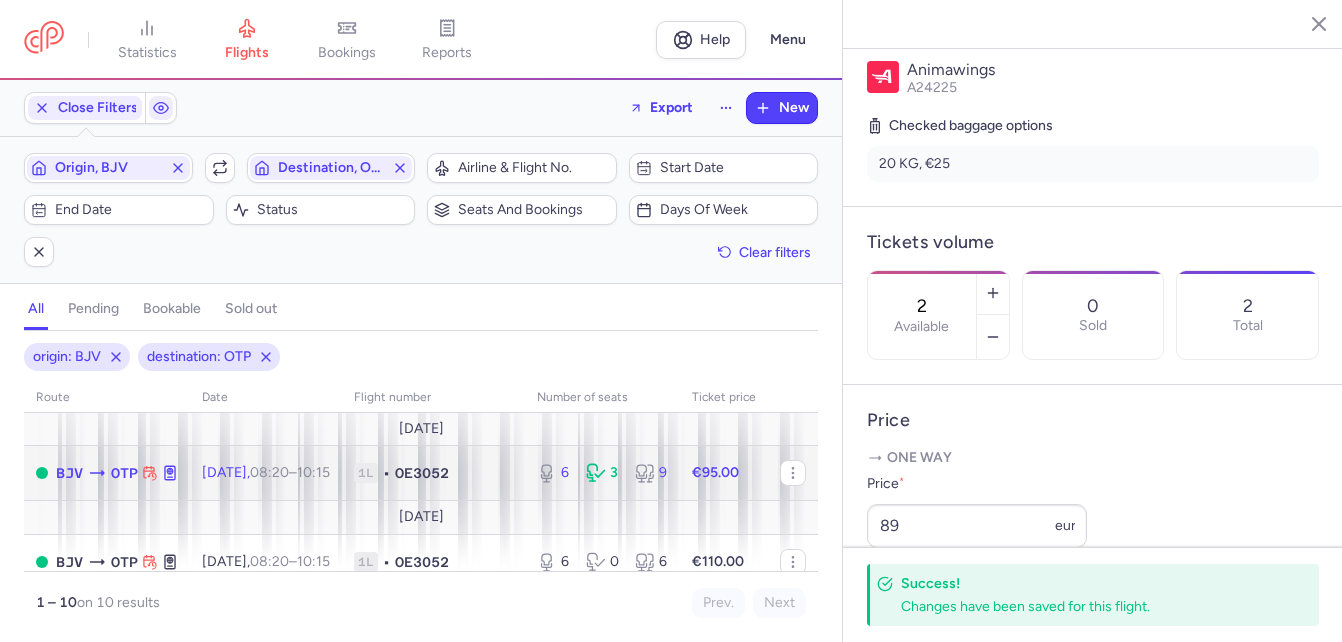 click on "OE3052" 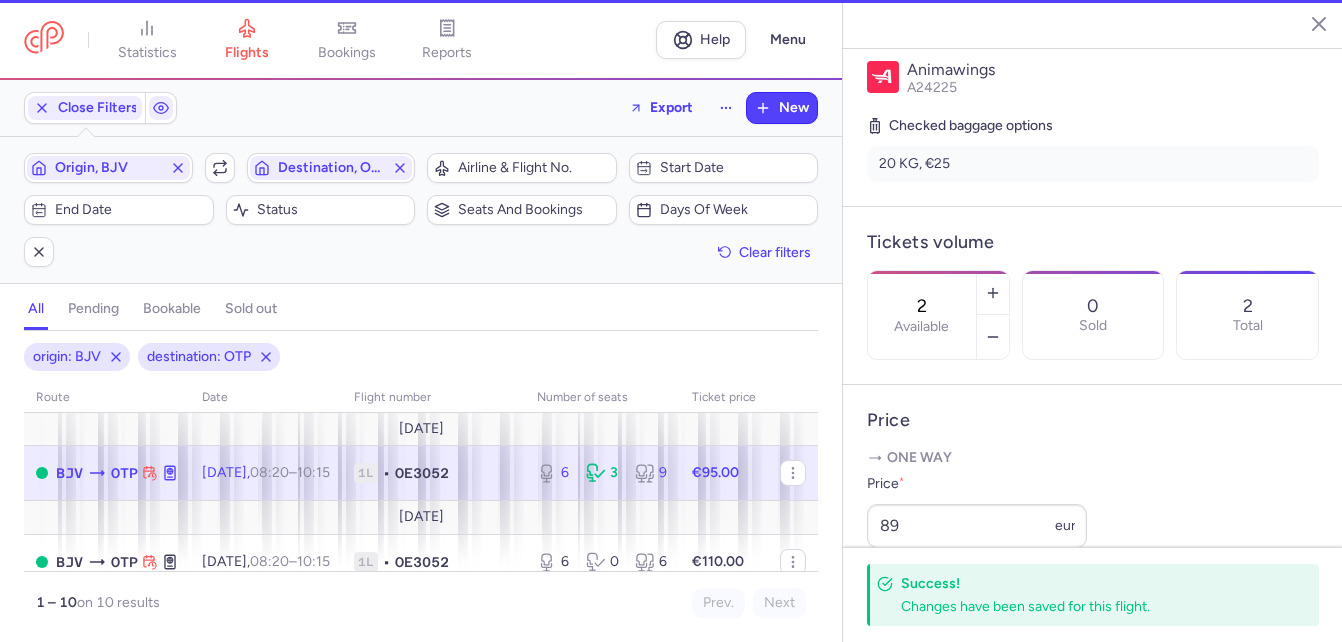 type on "6" 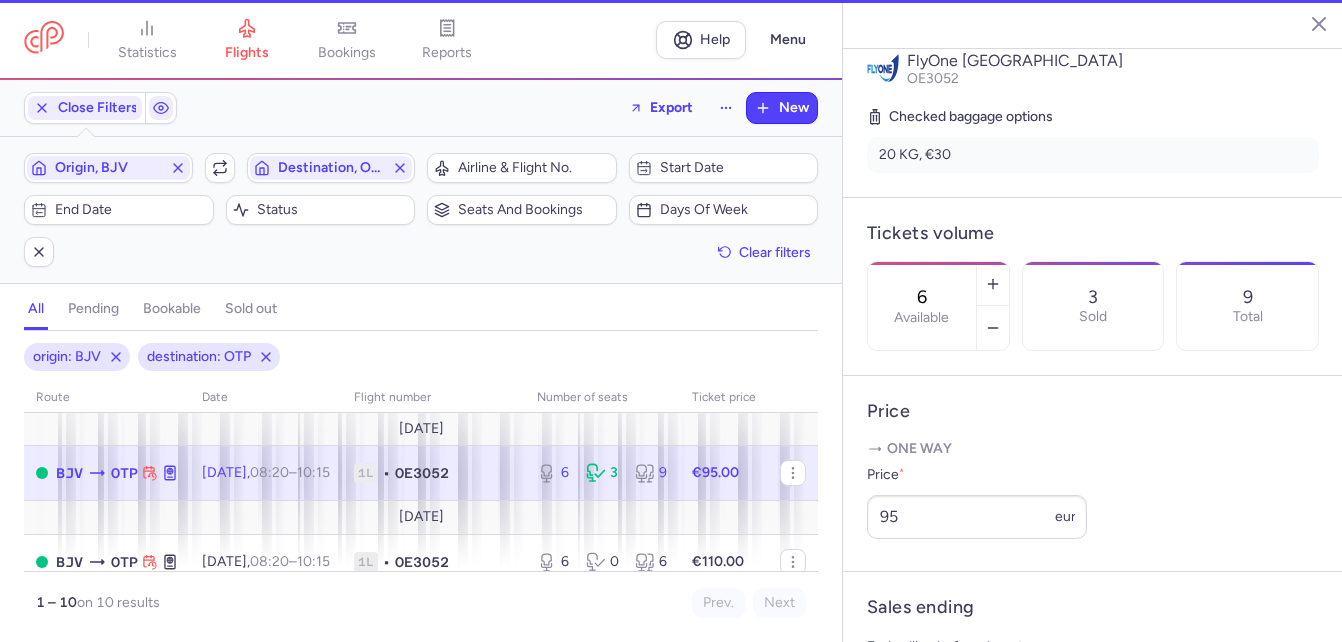 scroll, scrollTop: 452, scrollLeft: 0, axis: vertical 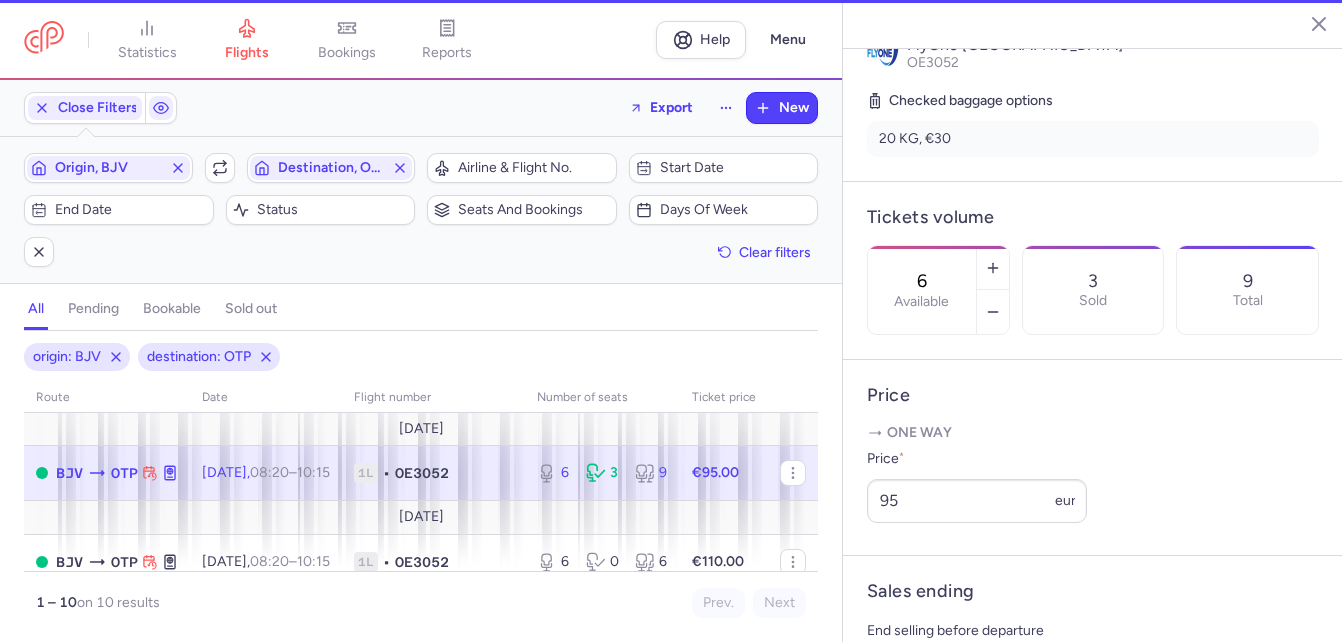 click on "OE3052" 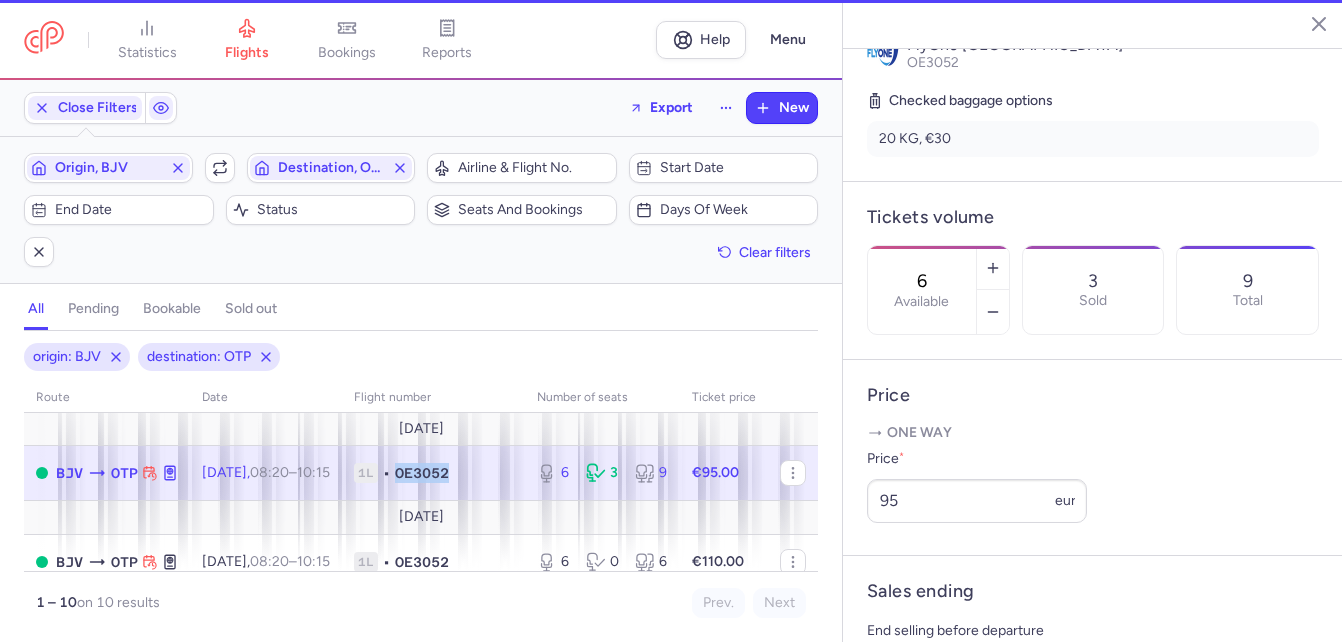click on "OE3052" 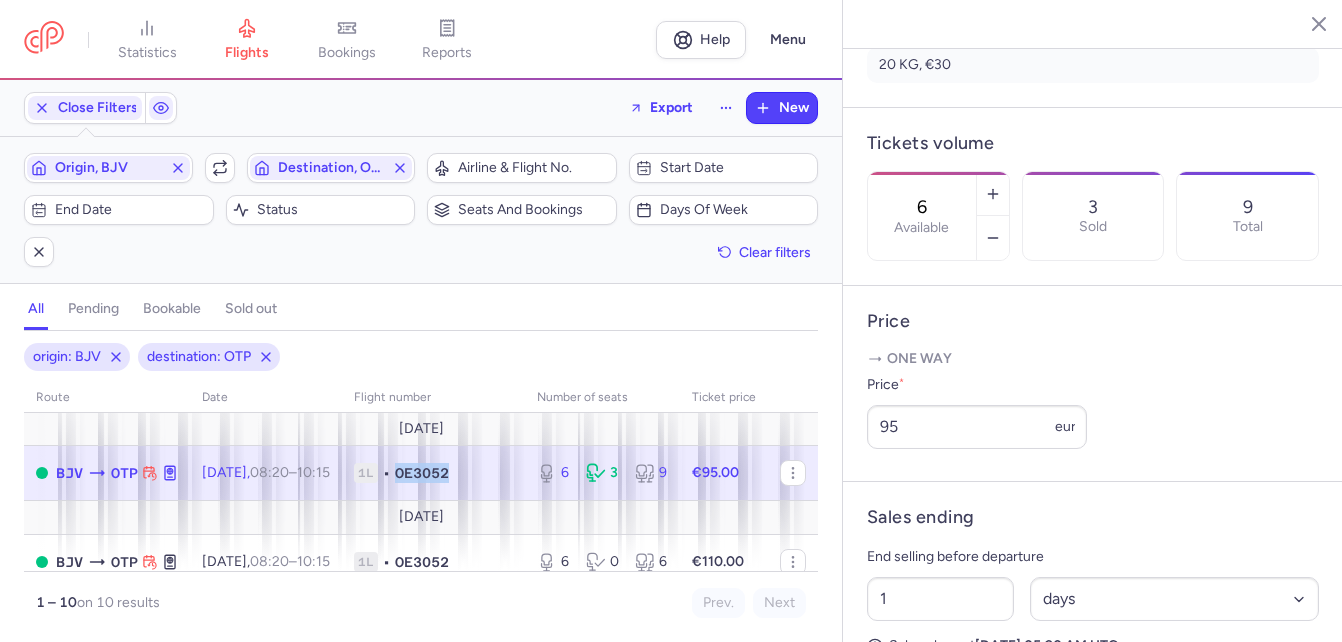 scroll, scrollTop: 652, scrollLeft: 0, axis: vertical 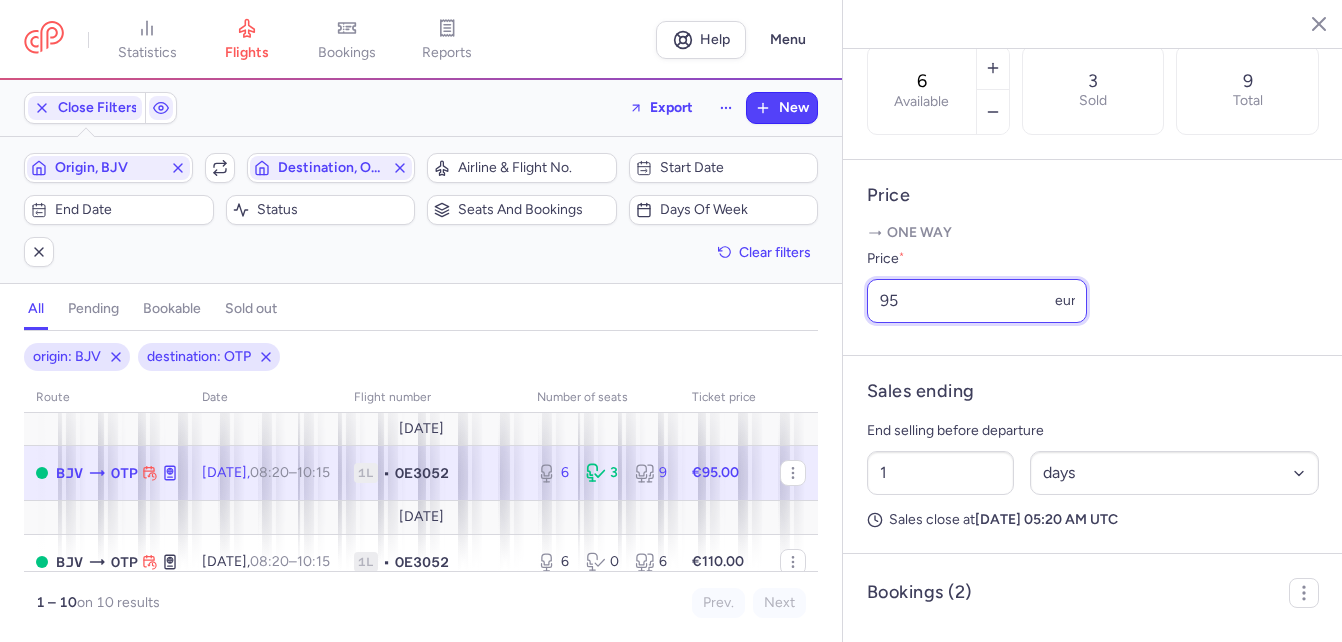 drag, startPoint x: 945, startPoint y: 347, endPoint x: 815, endPoint y: 347, distance: 130 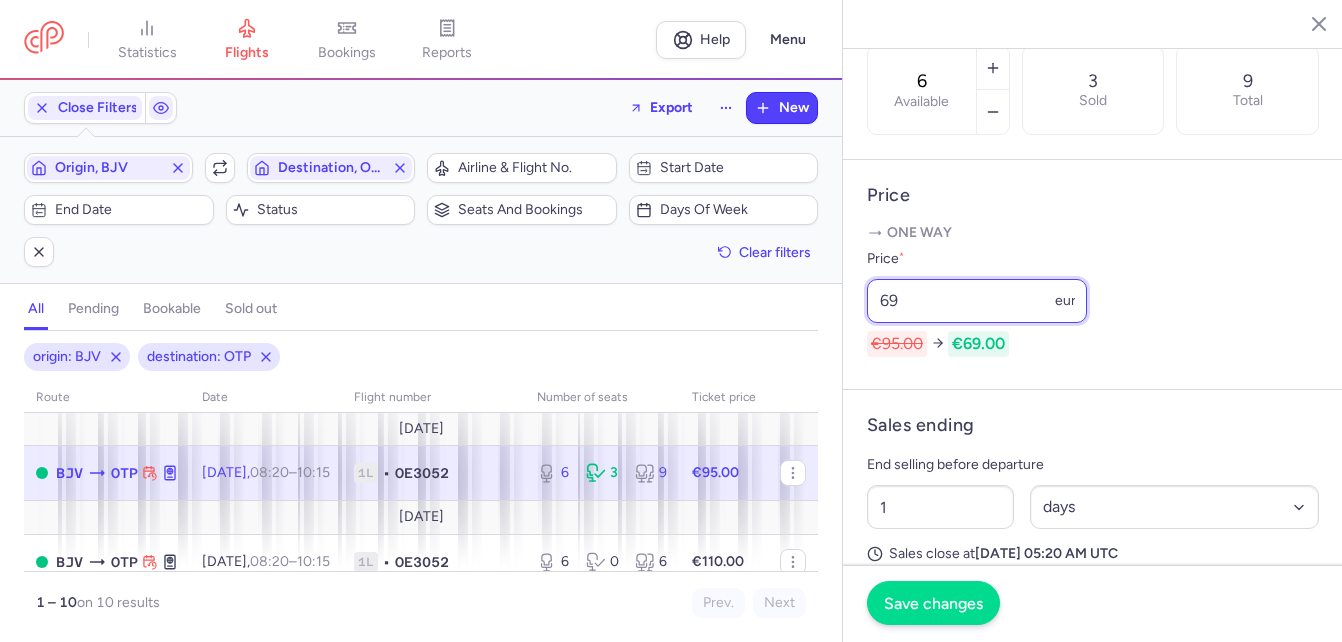 type on "69" 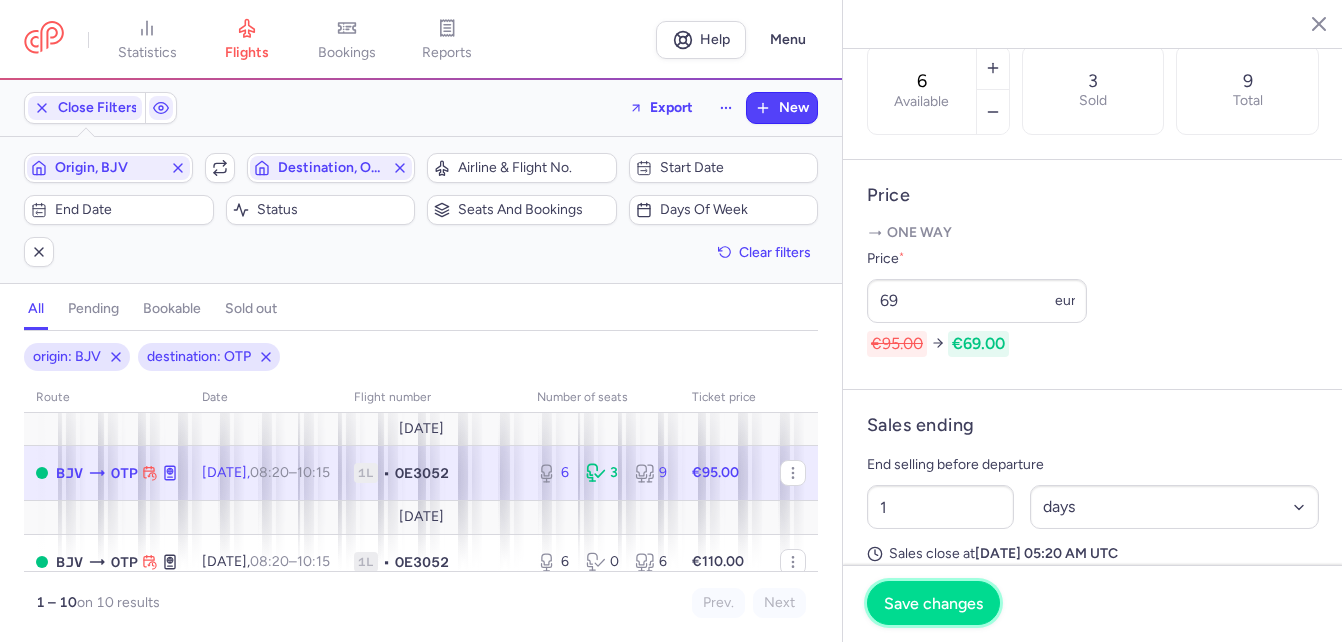 click on "Save changes" at bounding box center [933, 603] 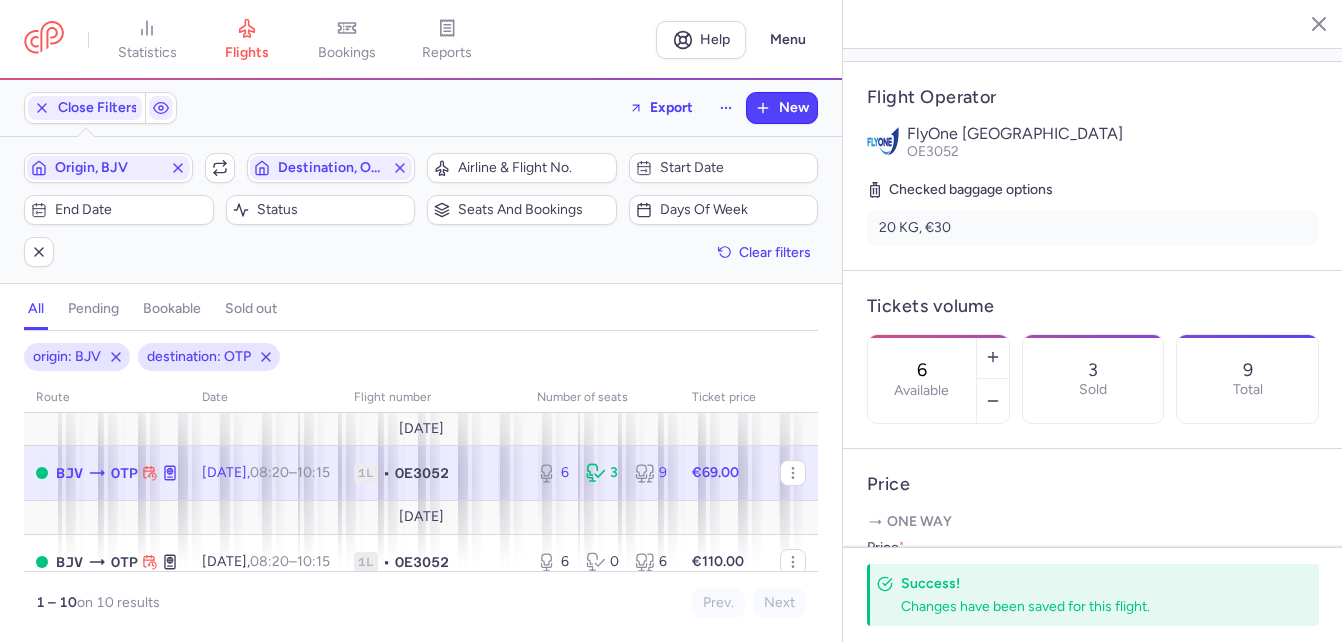 scroll, scrollTop: 252, scrollLeft: 0, axis: vertical 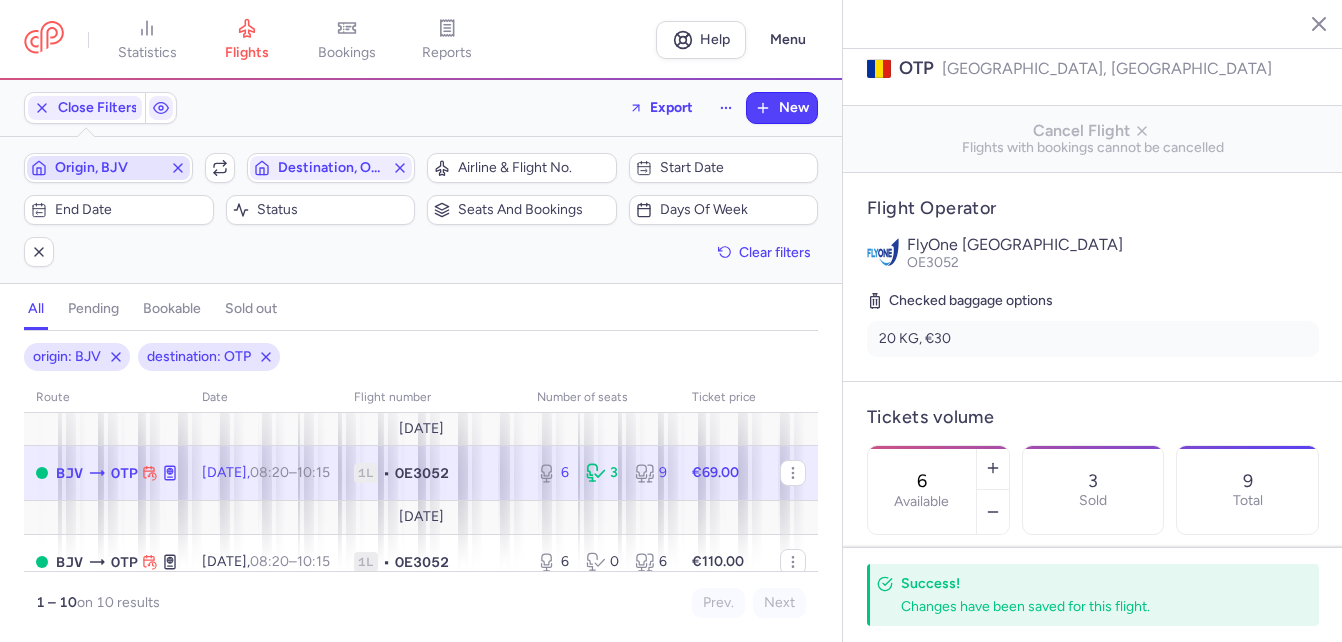 drag, startPoint x: 178, startPoint y: 164, endPoint x: 125, endPoint y: 166, distance: 53.037724 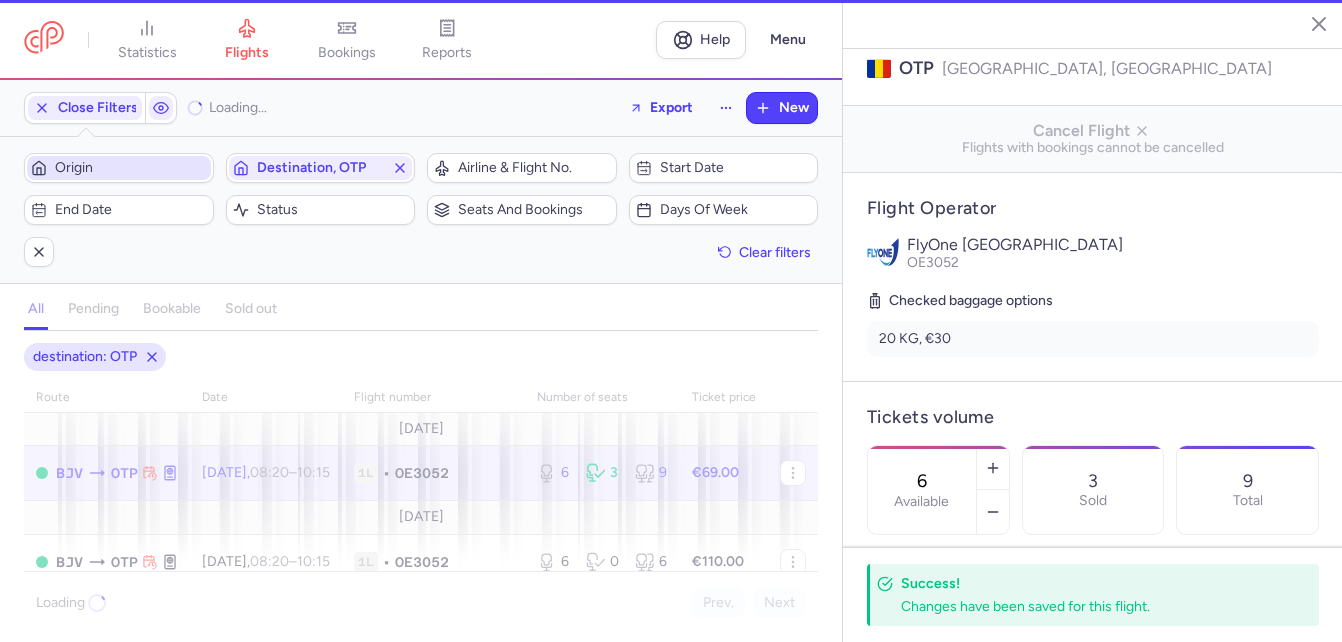 click on "Origin" at bounding box center [131, 168] 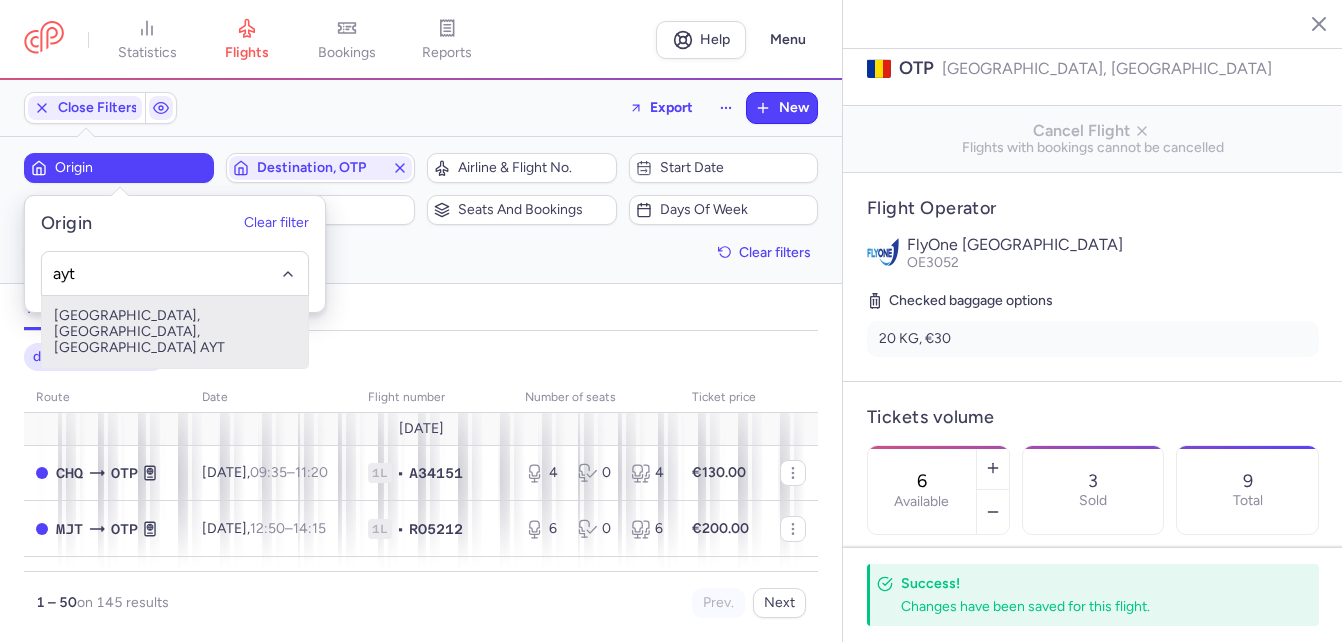 click on "[GEOGRAPHIC_DATA], [GEOGRAPHIC_DATA], [GEOGRAPHIC_DATA] AYT" at bounding box center (175, 332) 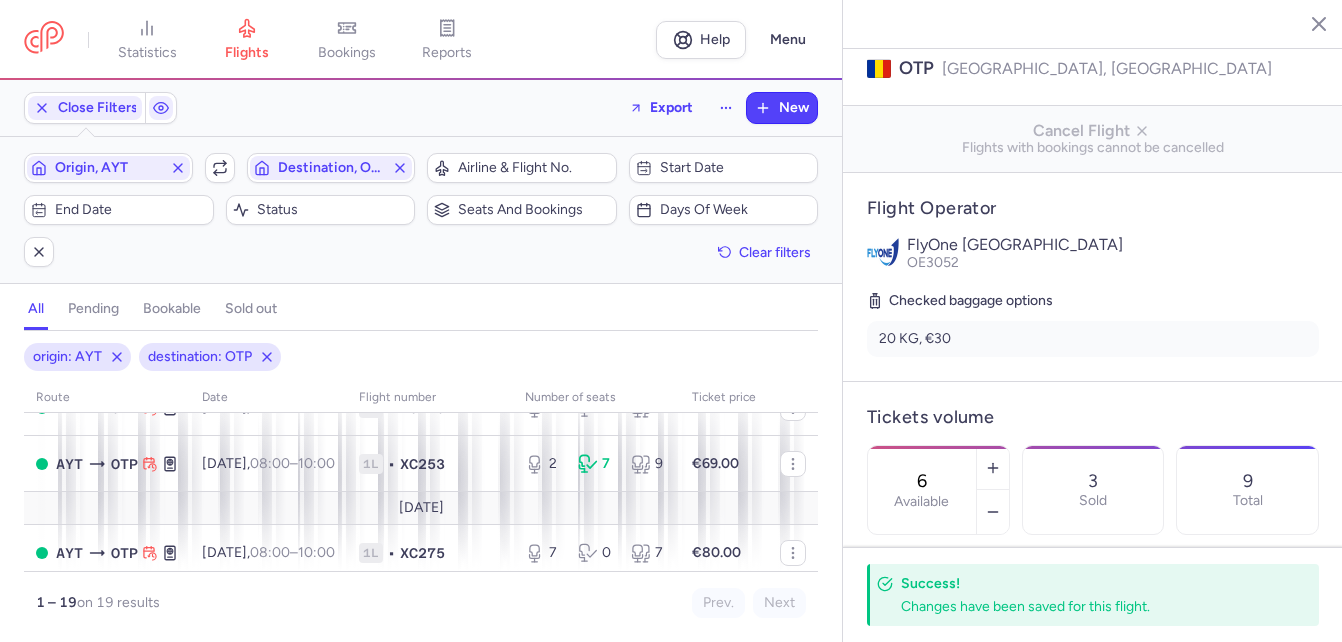 scroll, scrollTop: 100, scrollLeft: 0, axis: vertical 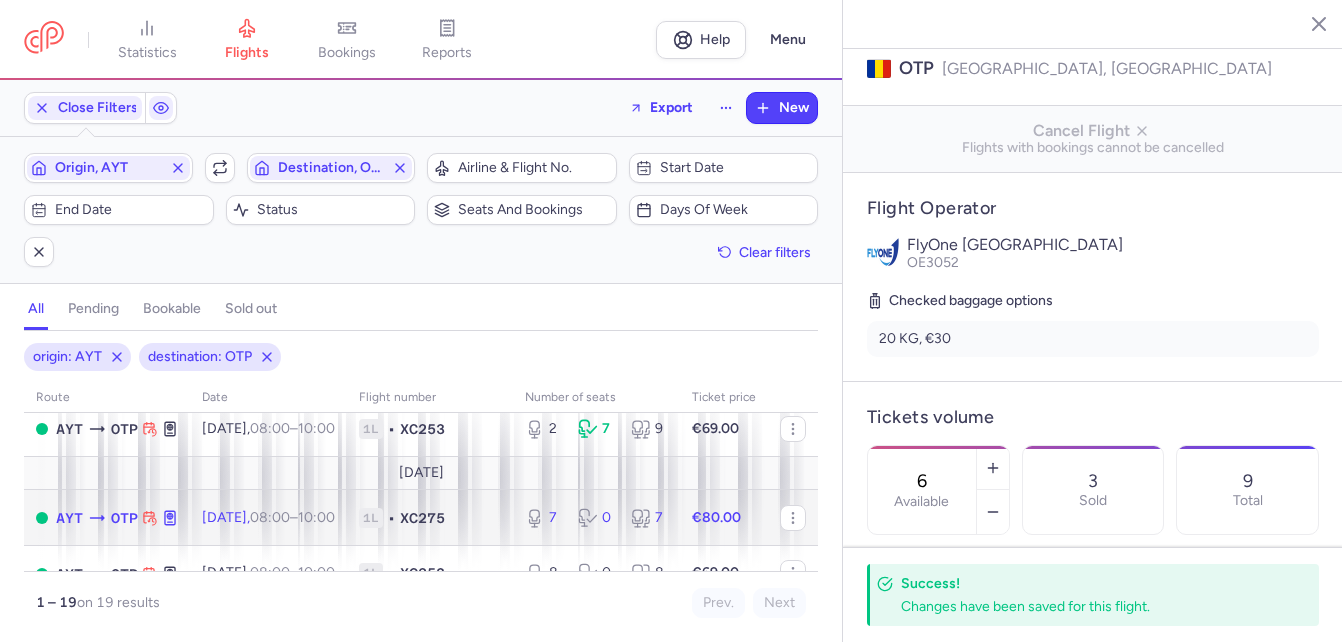 click on "08:00" at bounding box center [270, 517] 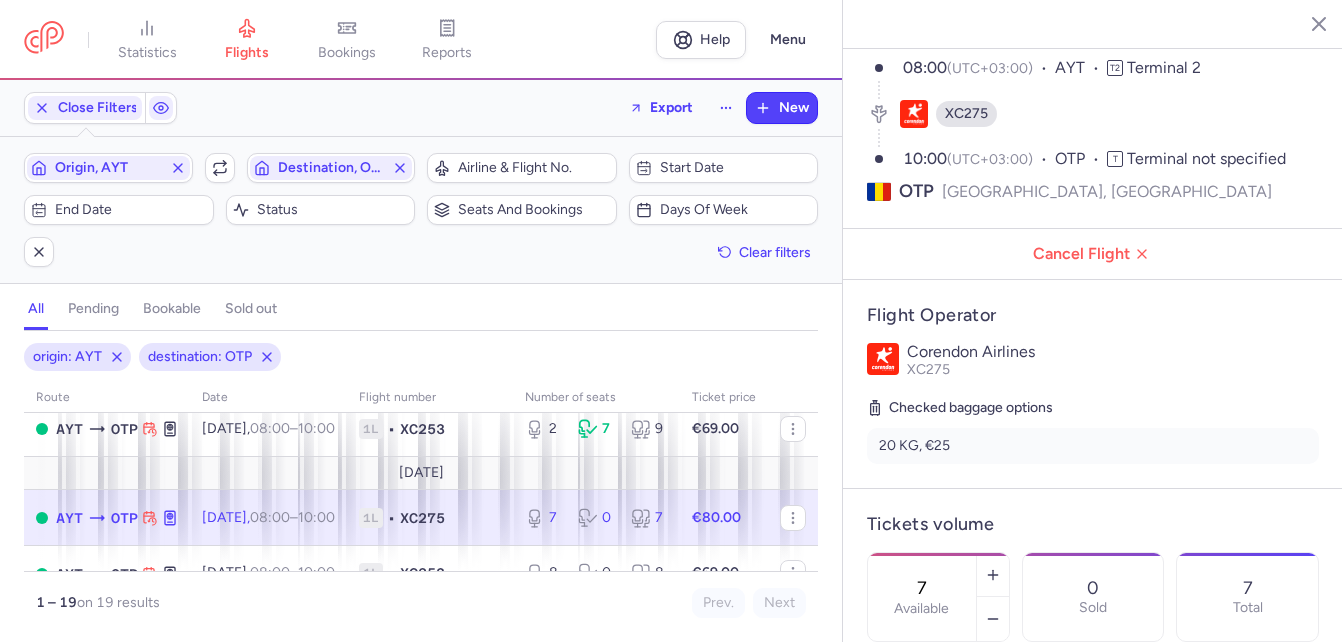 scroll, scrollTop: 136, scrollLeft: 0, axis: vertical 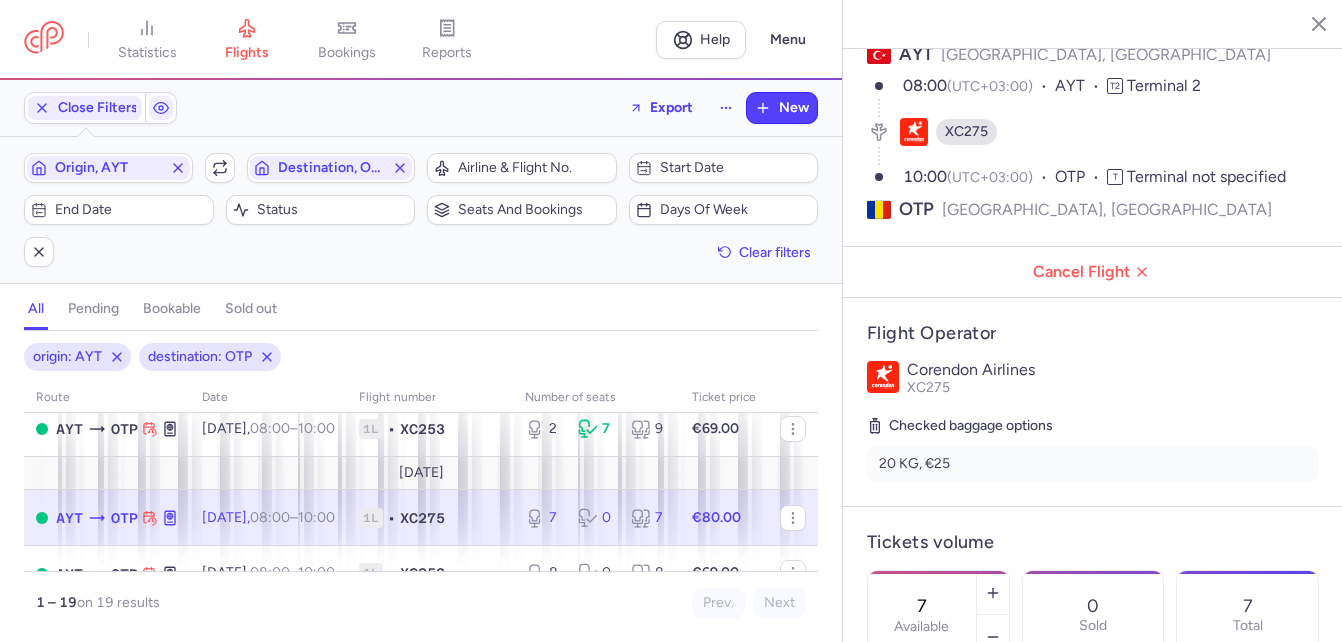 click on "[DATE]  08:00  –  10:00  +0" 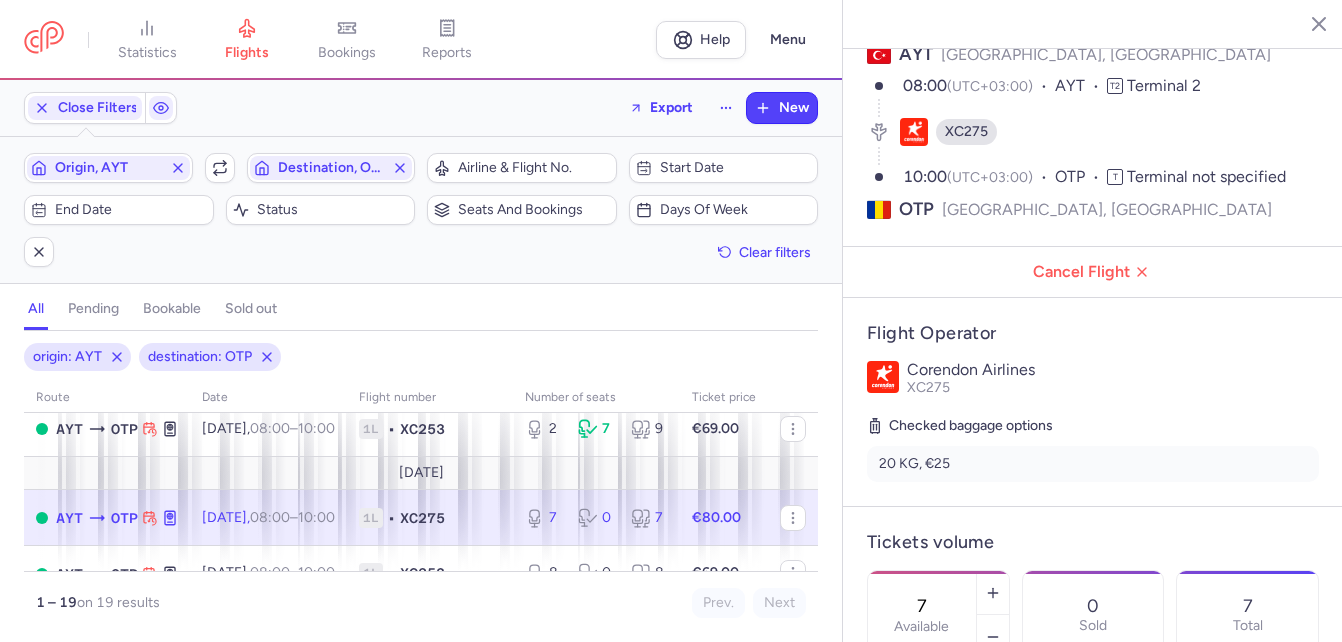 scroll, scrollTop: 336, scrollLeft: 0, axis: vertical 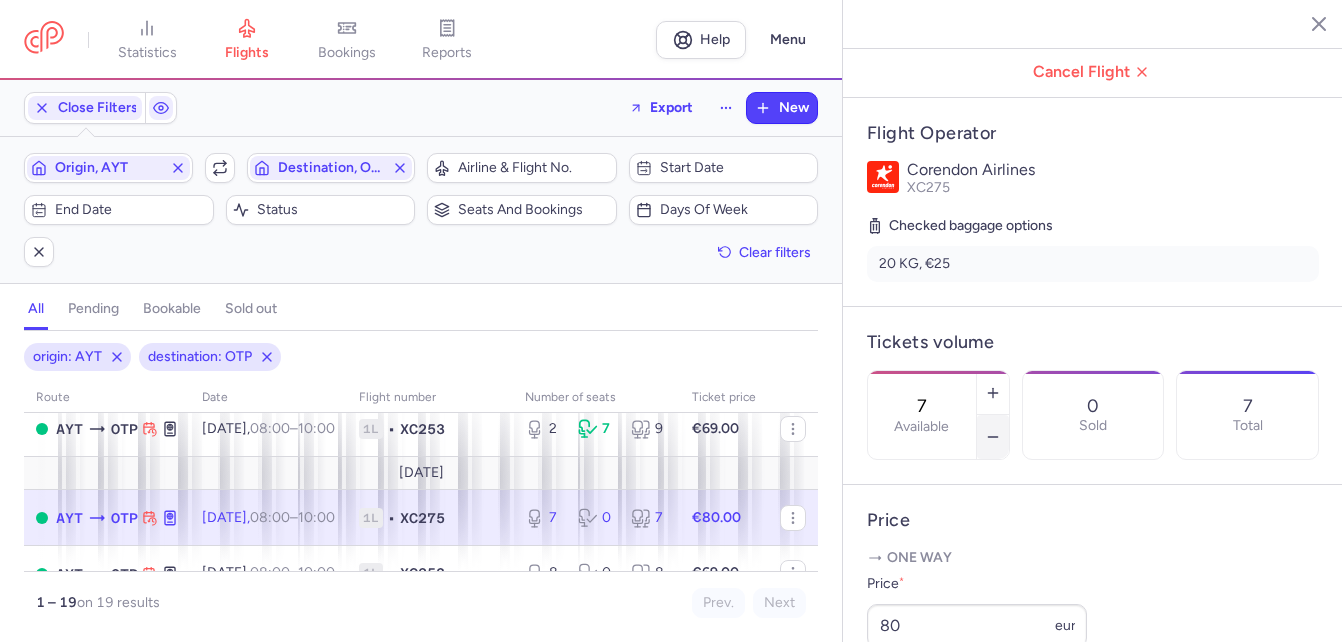 click 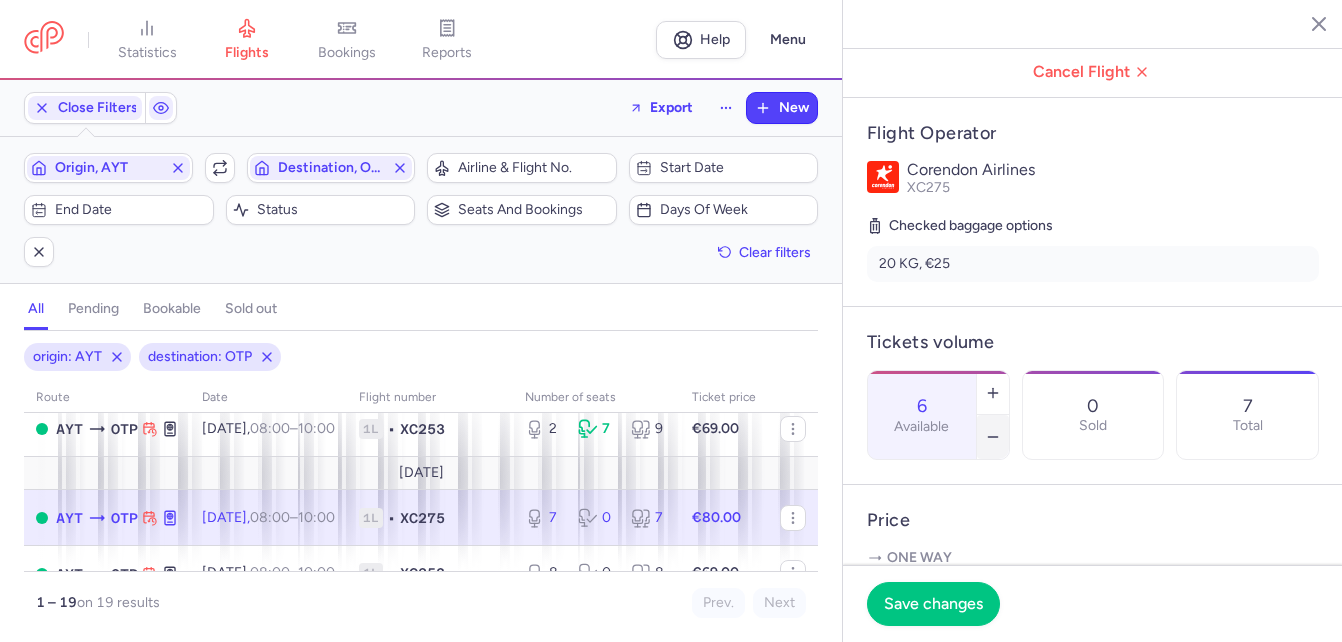 click 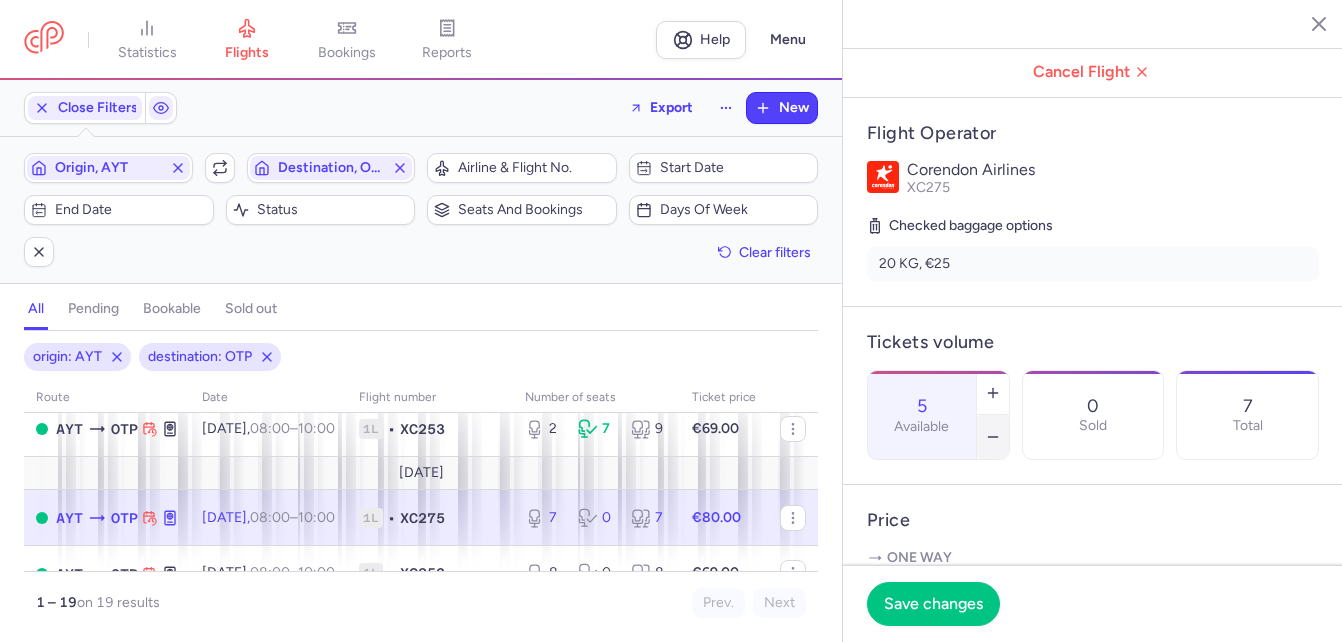click 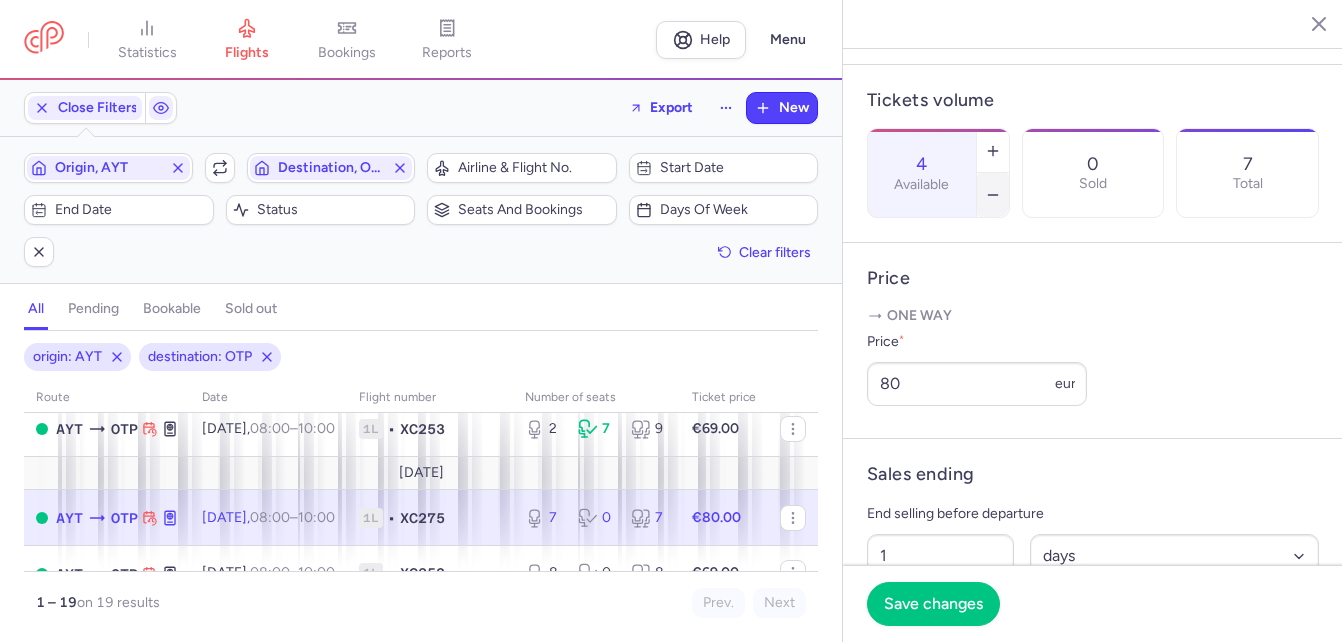 scroll, scrollTop: 636, scrollLeft: 0, axis: vertical 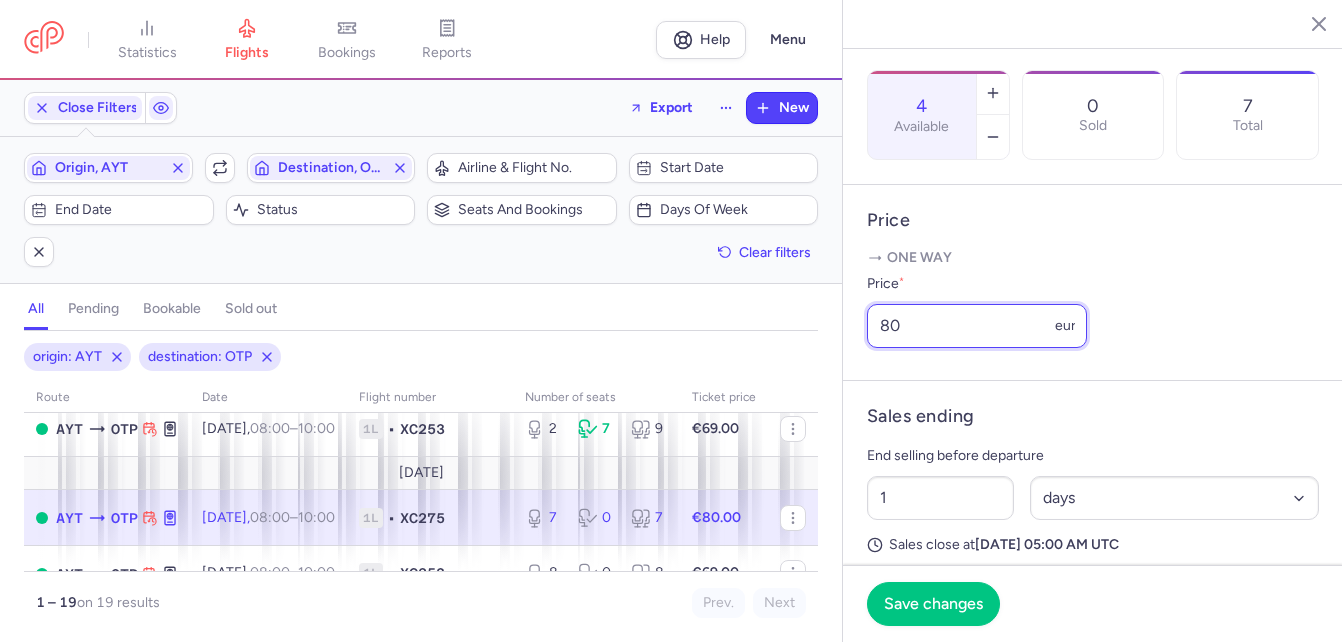 drag, startPoint x: 922, startPoint y: 357, endPoint x: 810, endPoint y: 346, distance: 112.53888 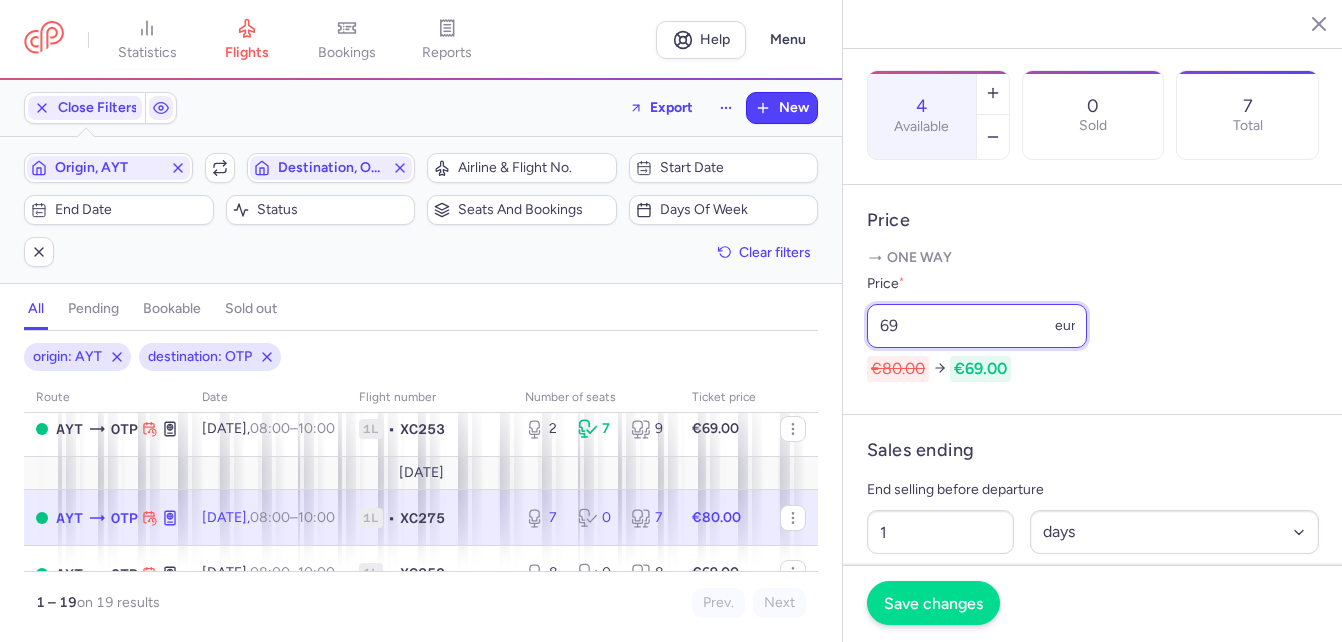 type on "69" 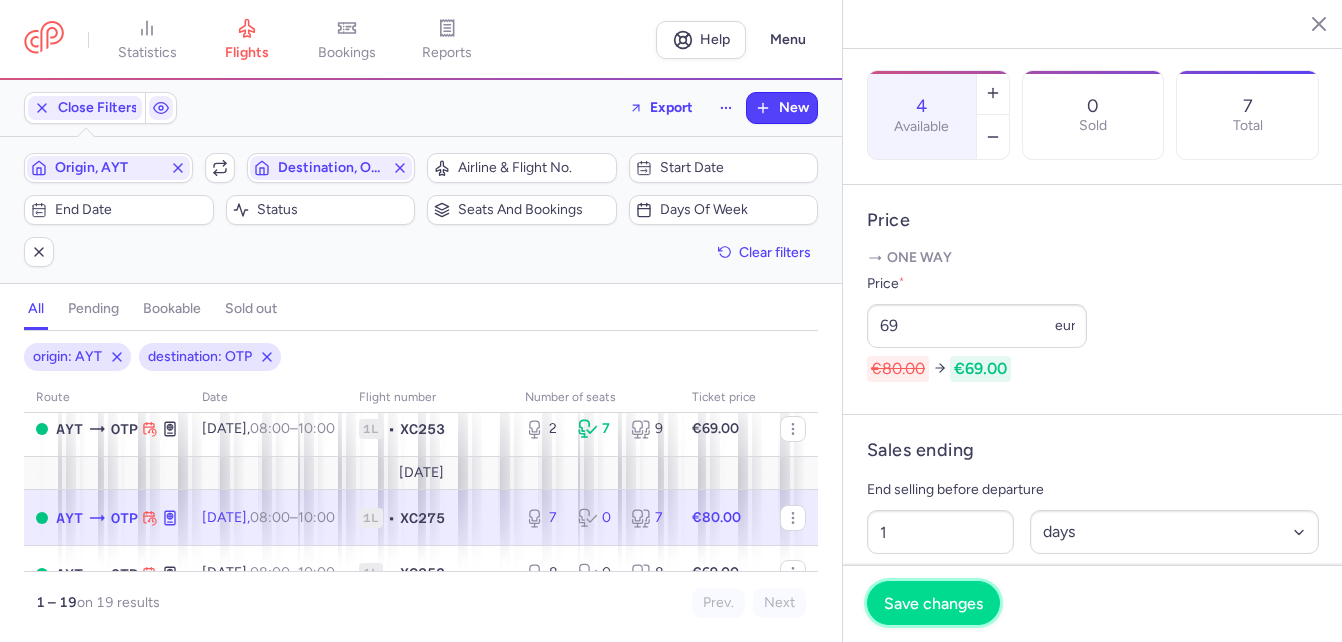 click on "Save changes" at bounding box center [933, 603] 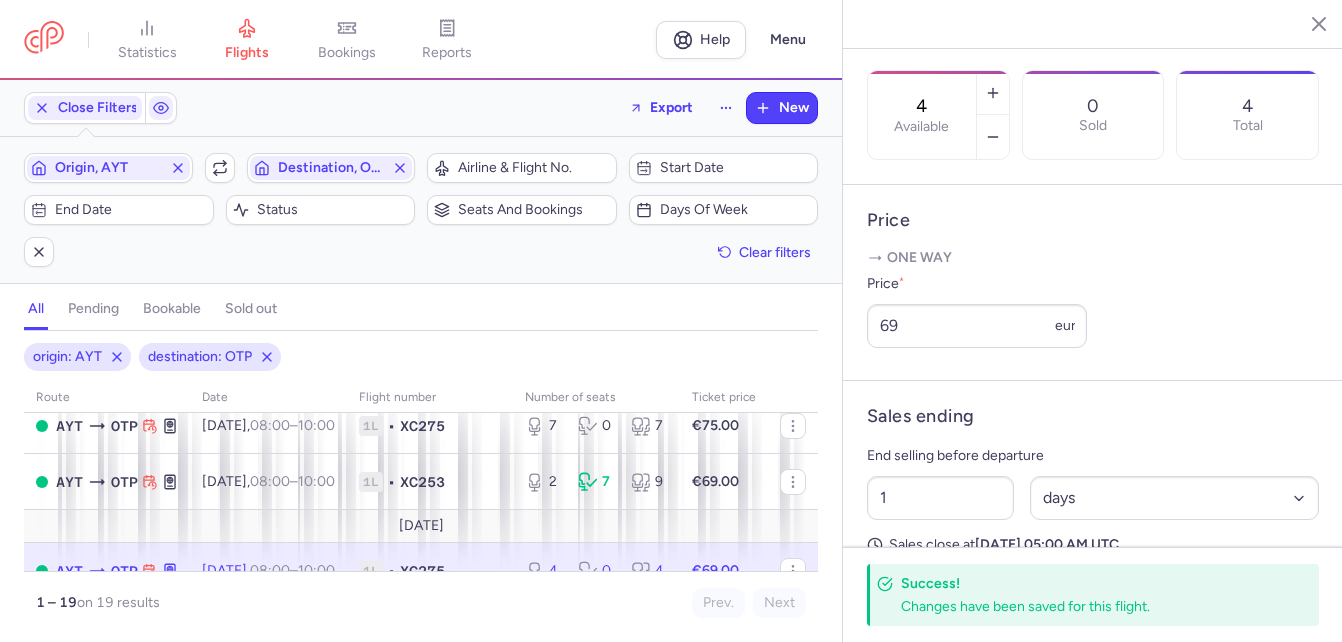 scroll, scrollTop: 0, scrollLeft: 0, axis: both 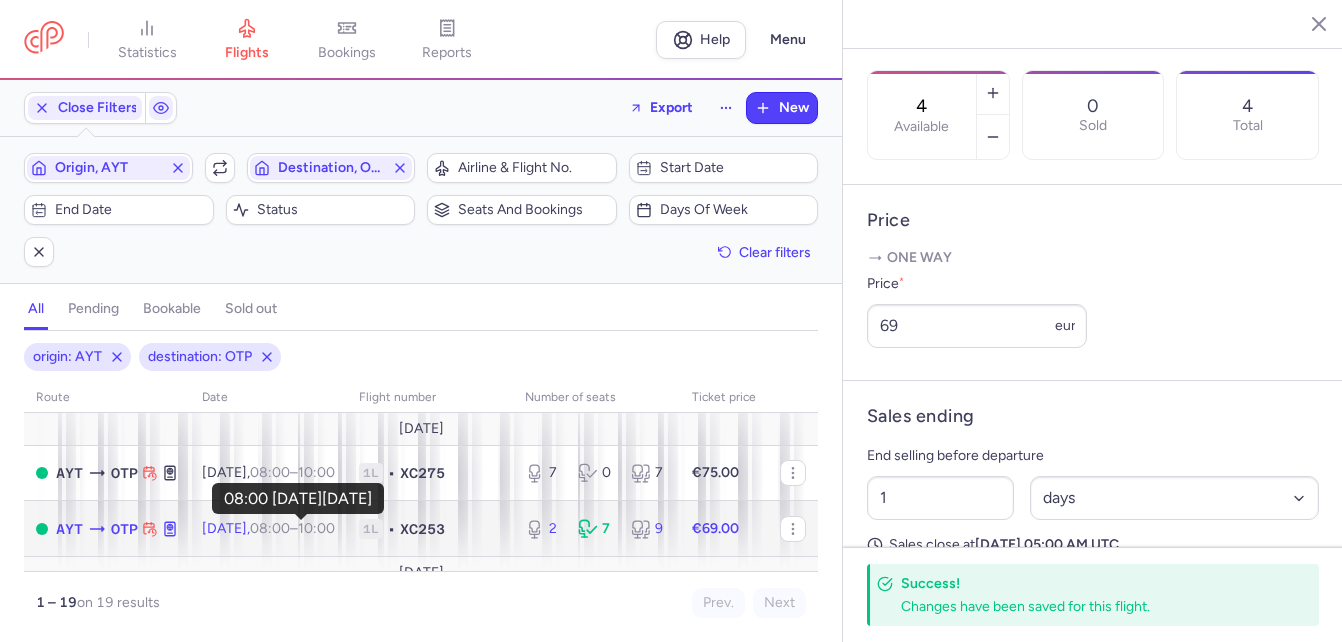 click on "08:00" at bounding box center [270, 528] 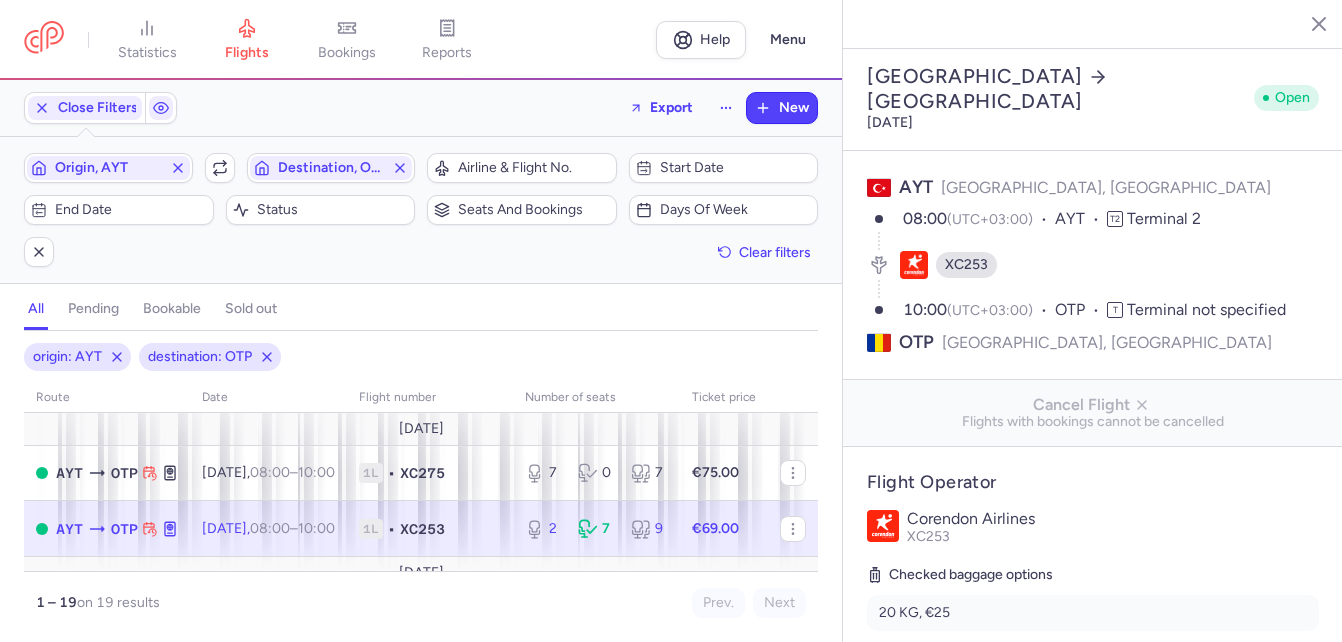 scroll, scrollTop: 0, scrollLeft: 0, axis: both 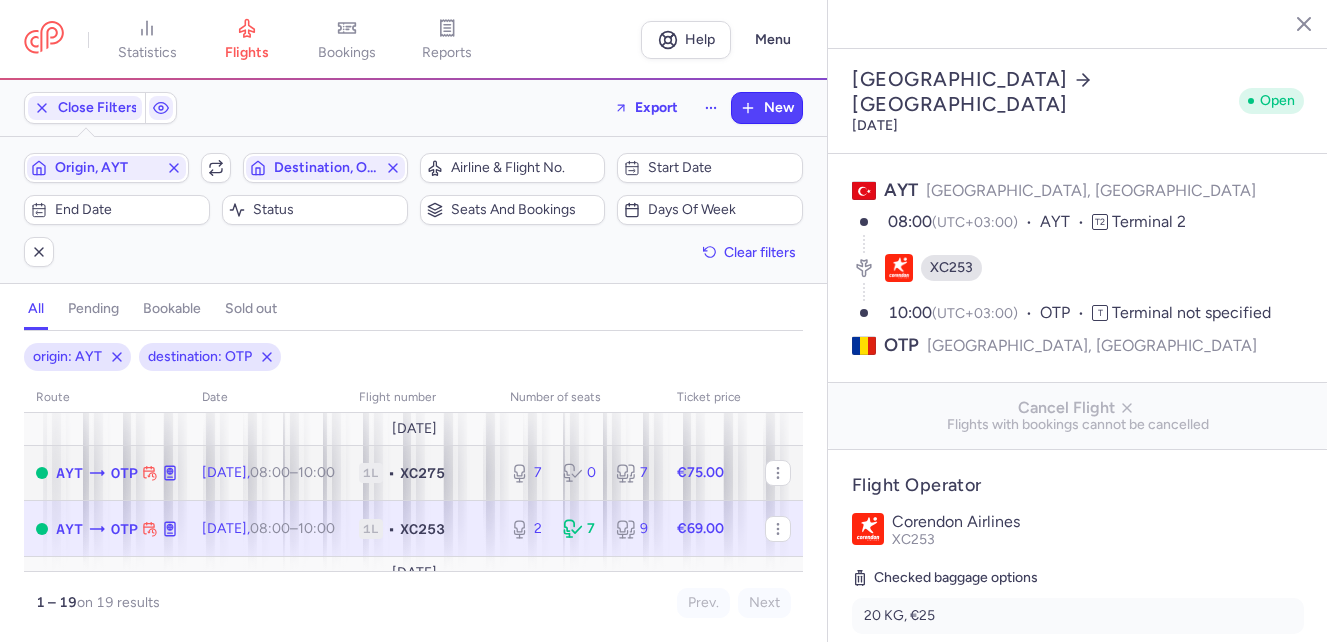 click on "08:00" at bounding box center (270, 472) 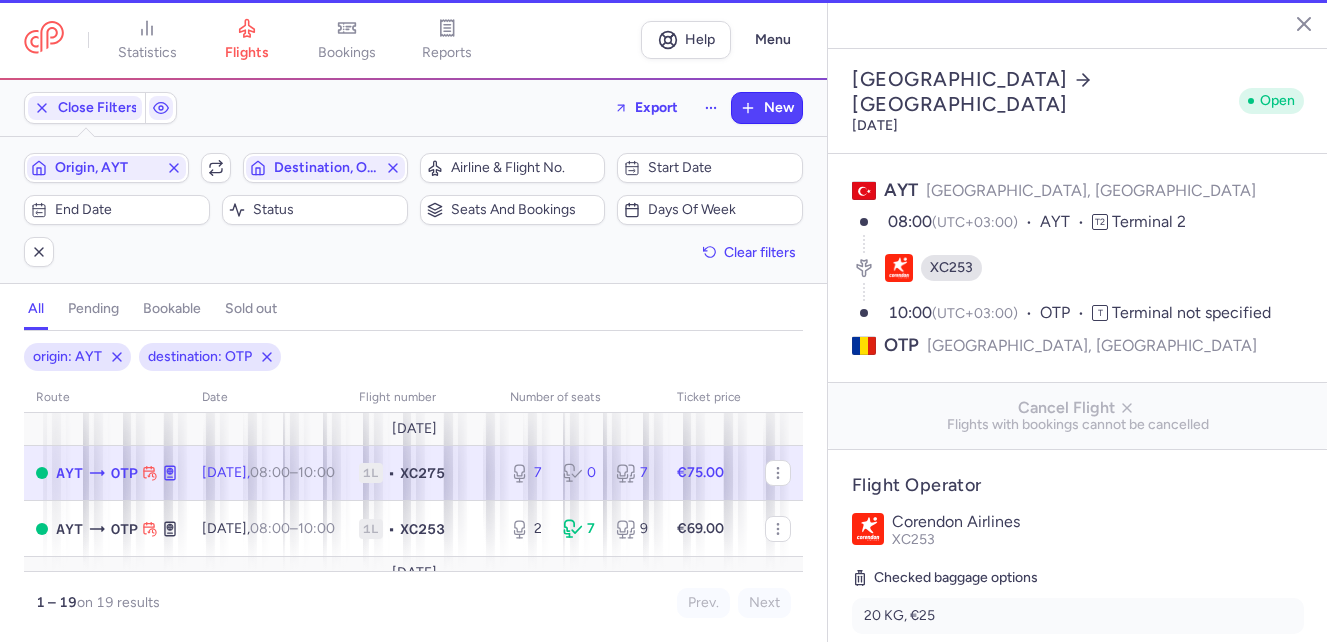type on "7" 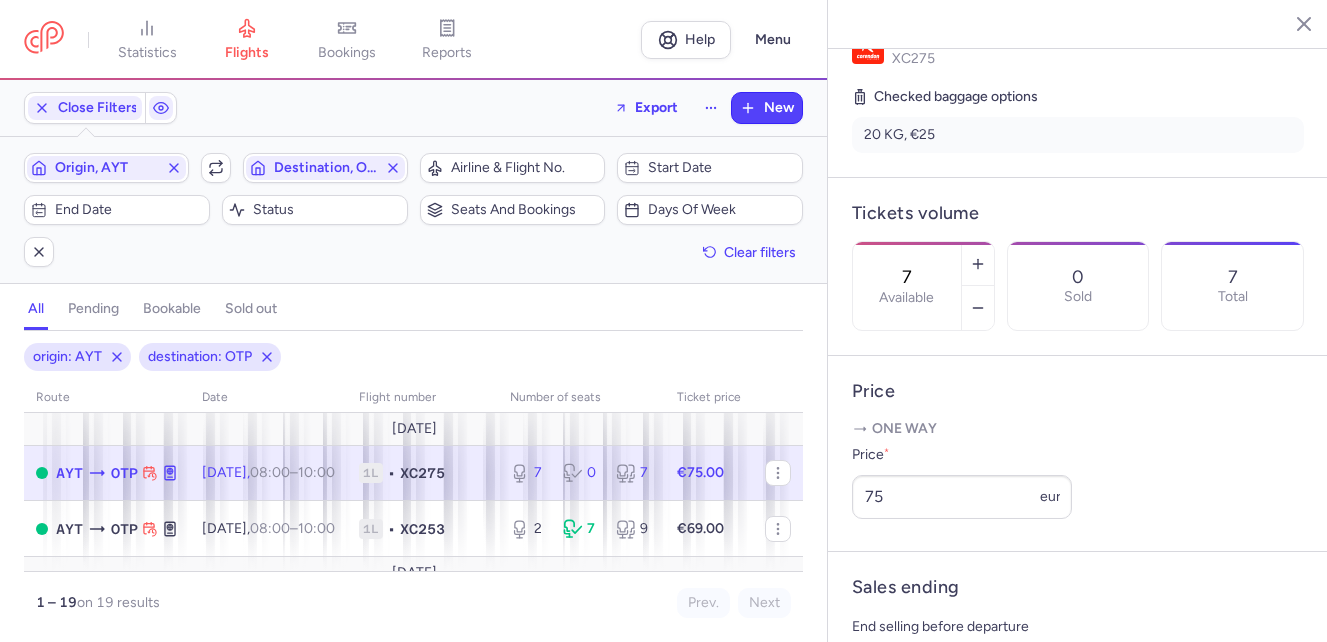scroll, scrollTop: 500, scrollLeft: 0, axis: vertical 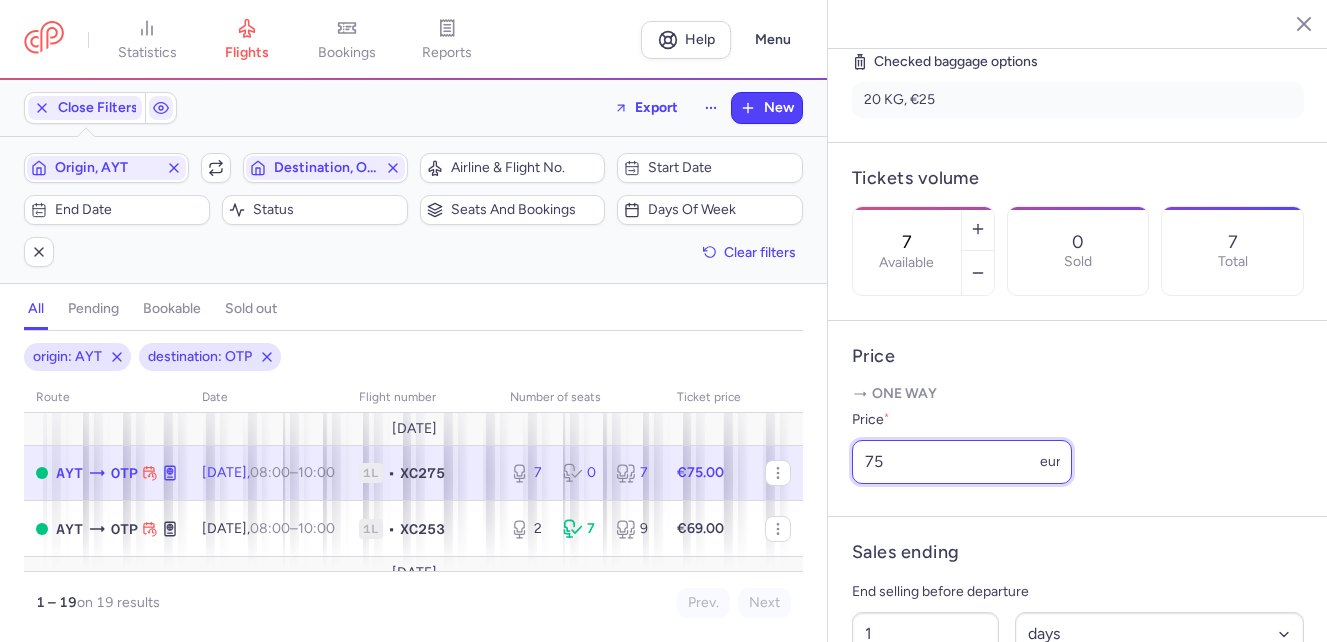 drag, startPoint x: 933, startPoint y: 498, endPoint x: 832, endPoint y: 498, distance: 101 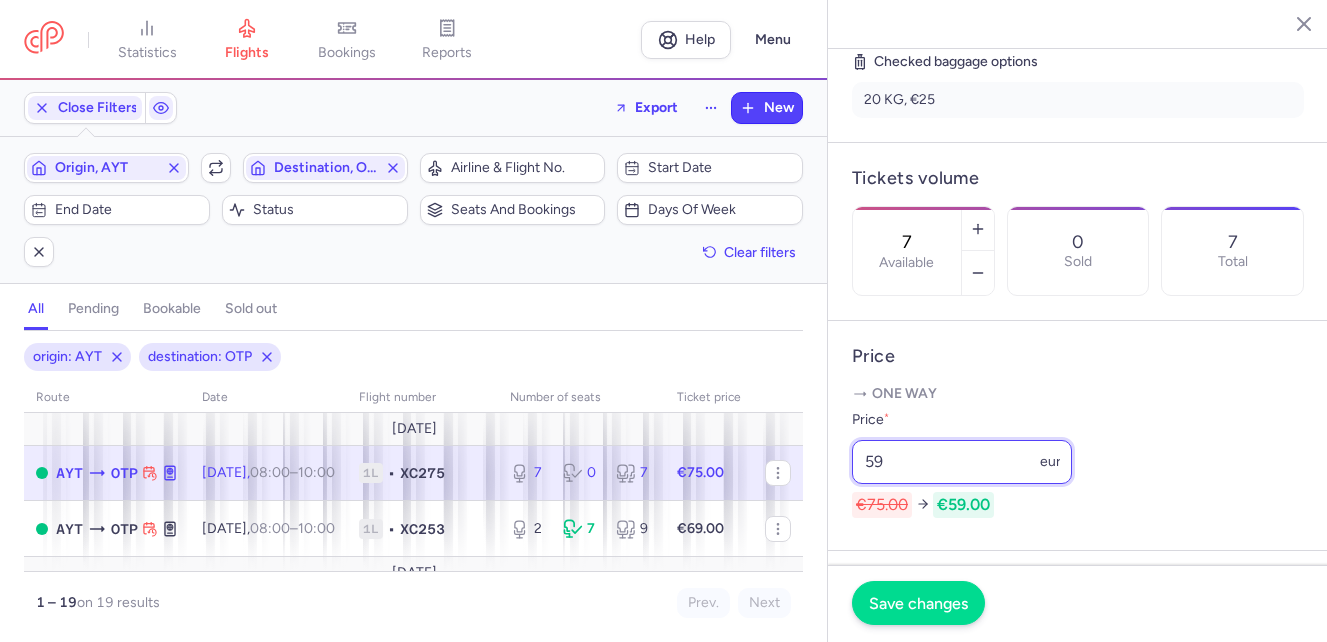 type on "59" 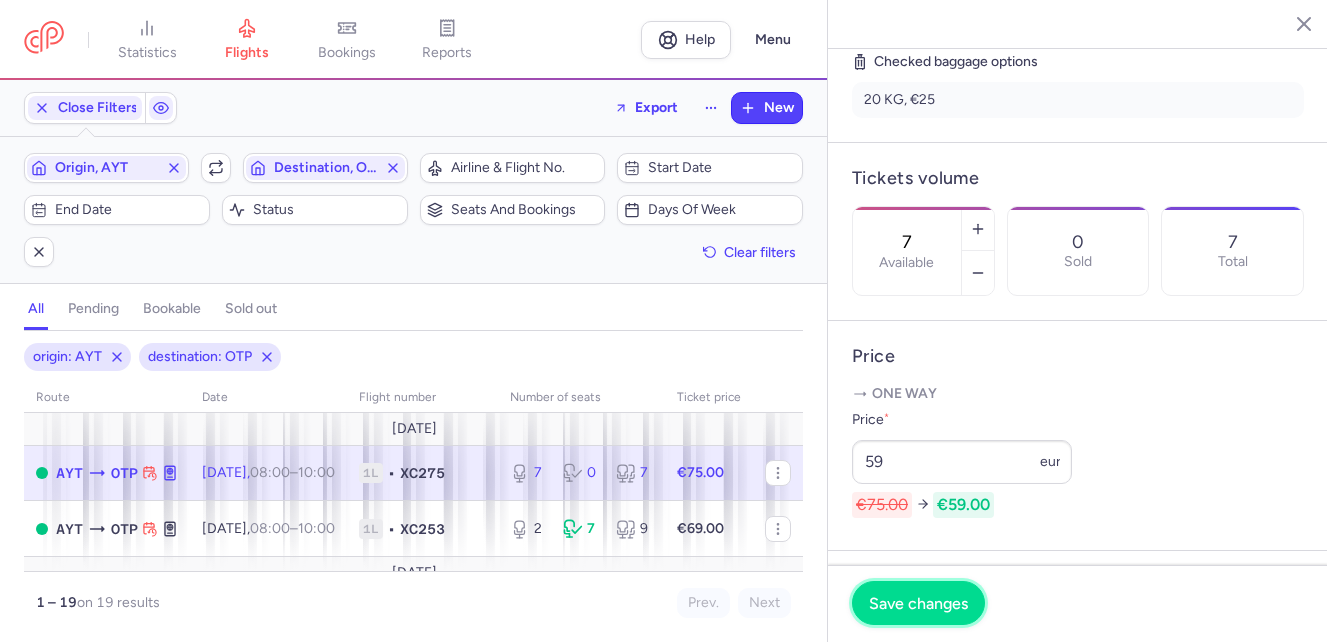 click on "Save changes" at bounding box center [918, 603] 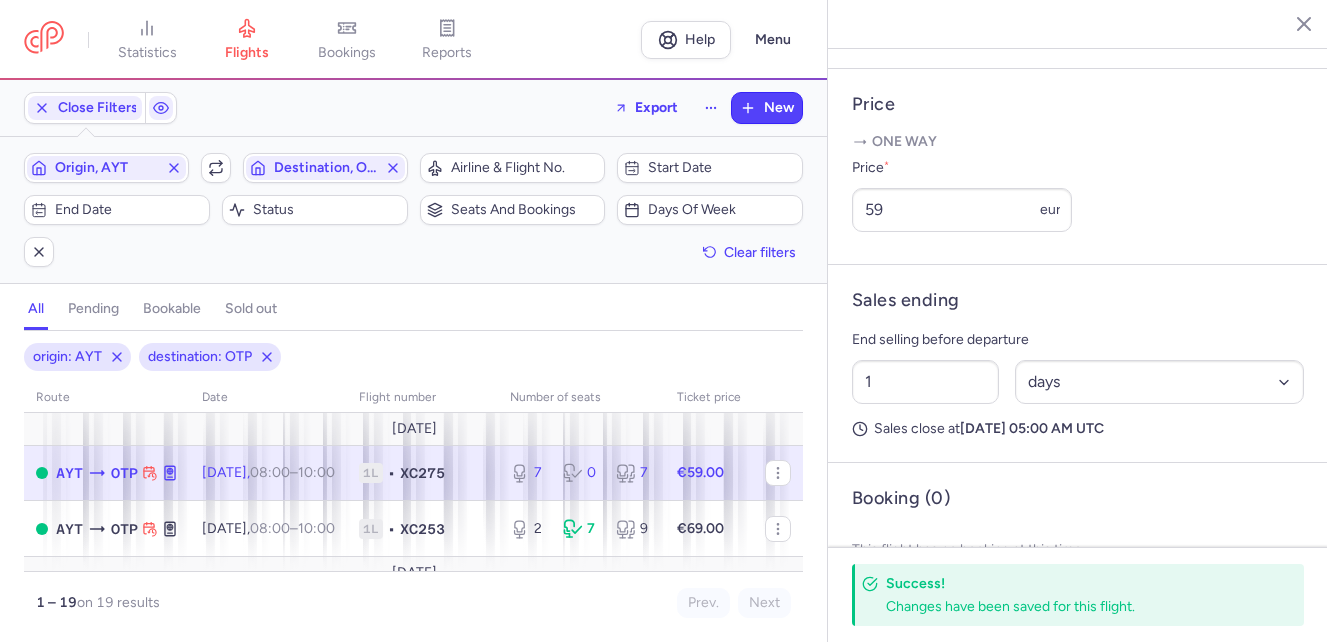 scroll, scrollTop: 800, scrollLeft: 0, axis: vertical 